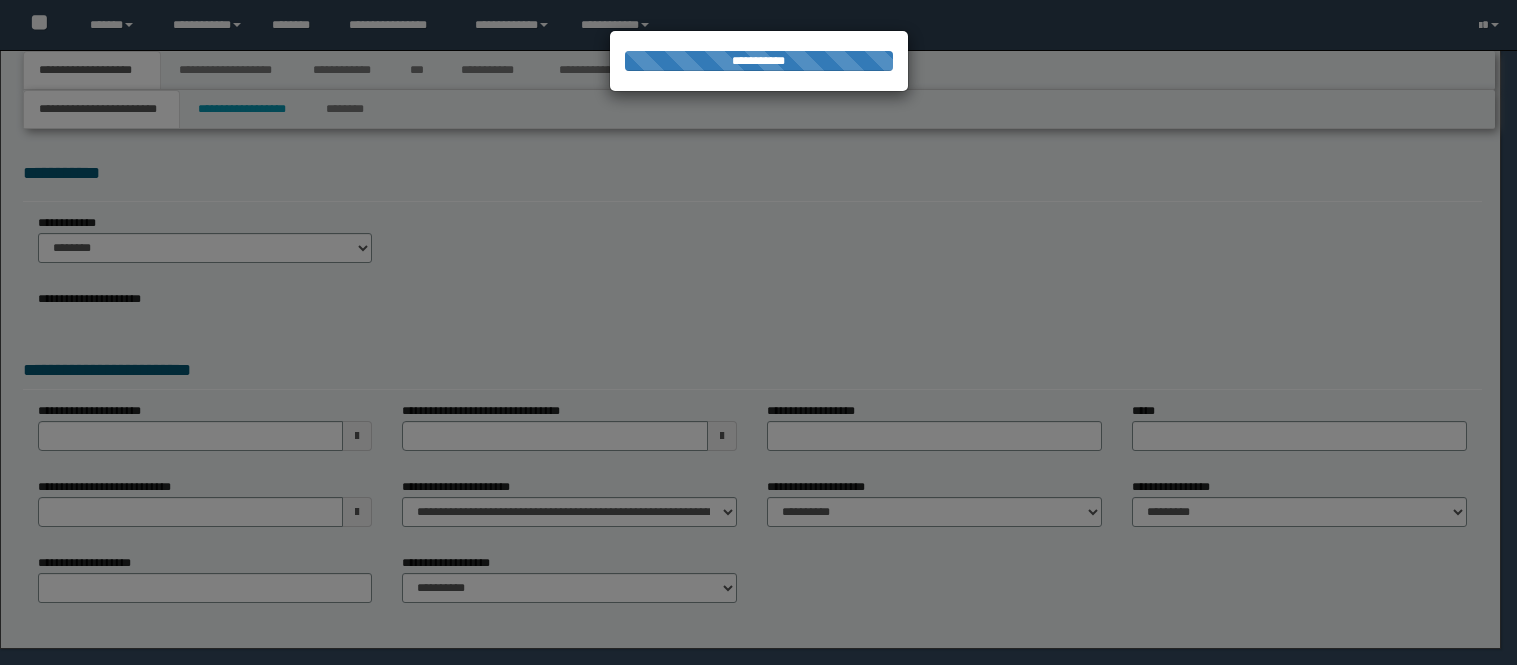 scroll, scrollTop: 0, scrollLeft: 0, axis: both 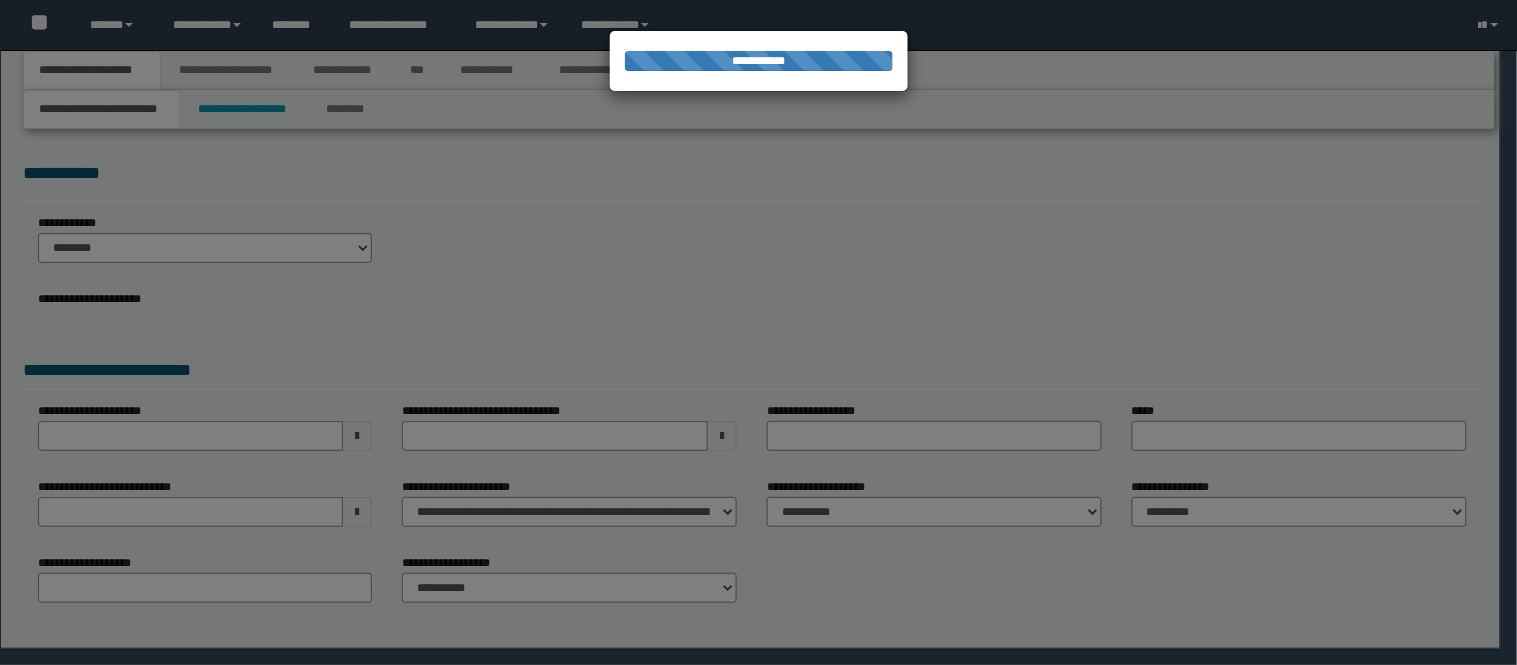 select on "*" 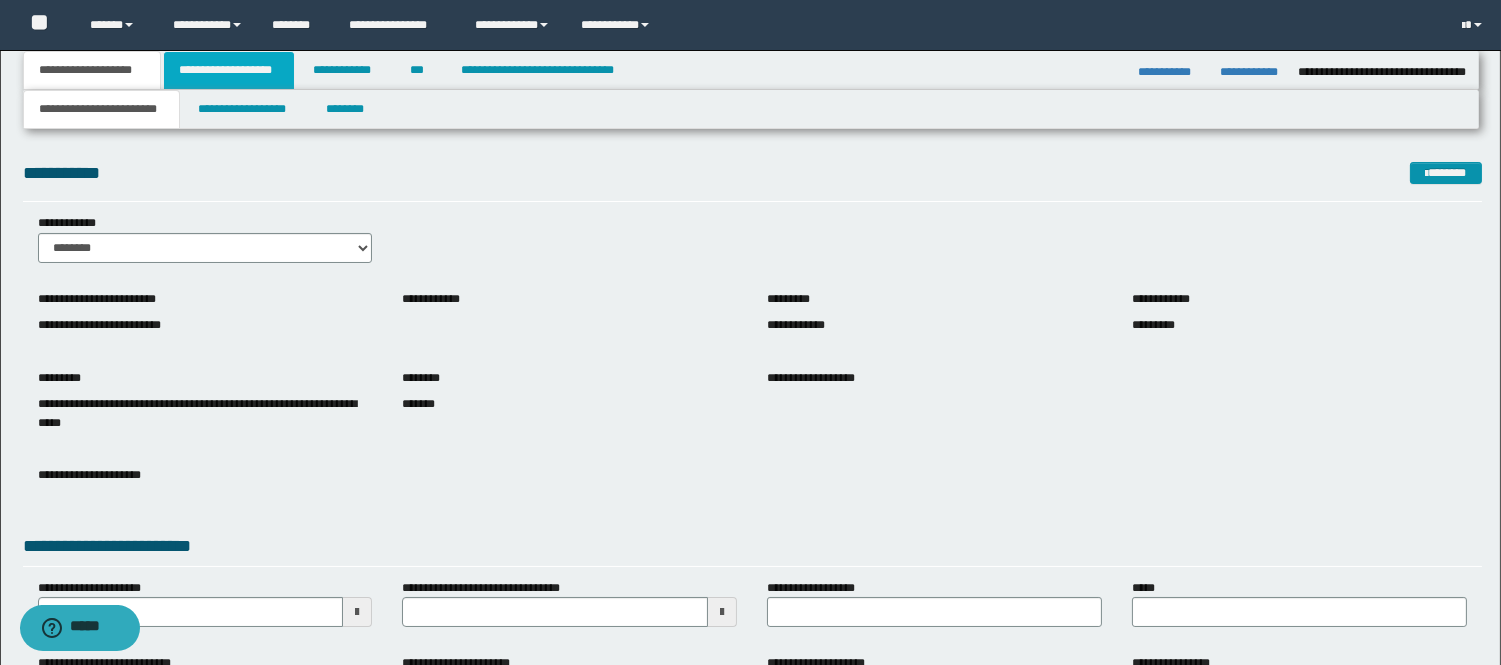 click on "**********" at bounding box center (229, 70) 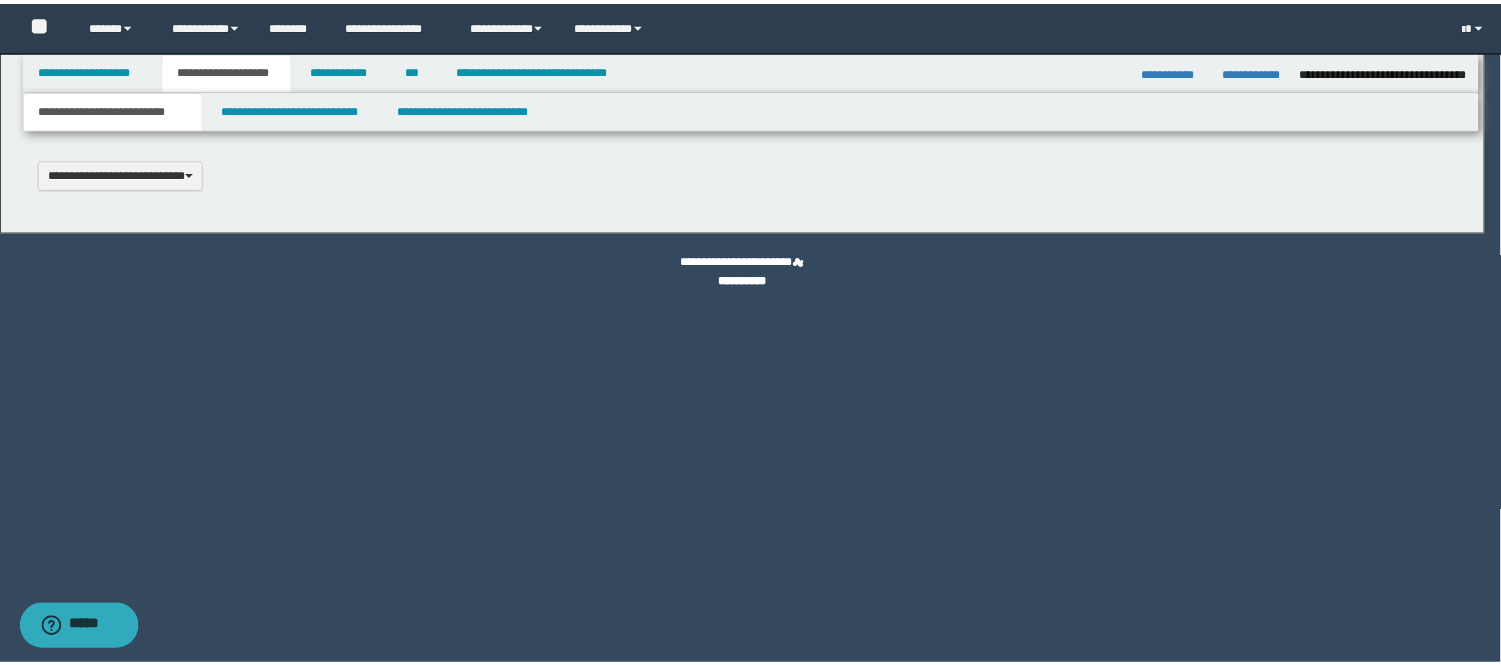 scroll, scrollTop: 0, scrollLeft: 0, axis: both 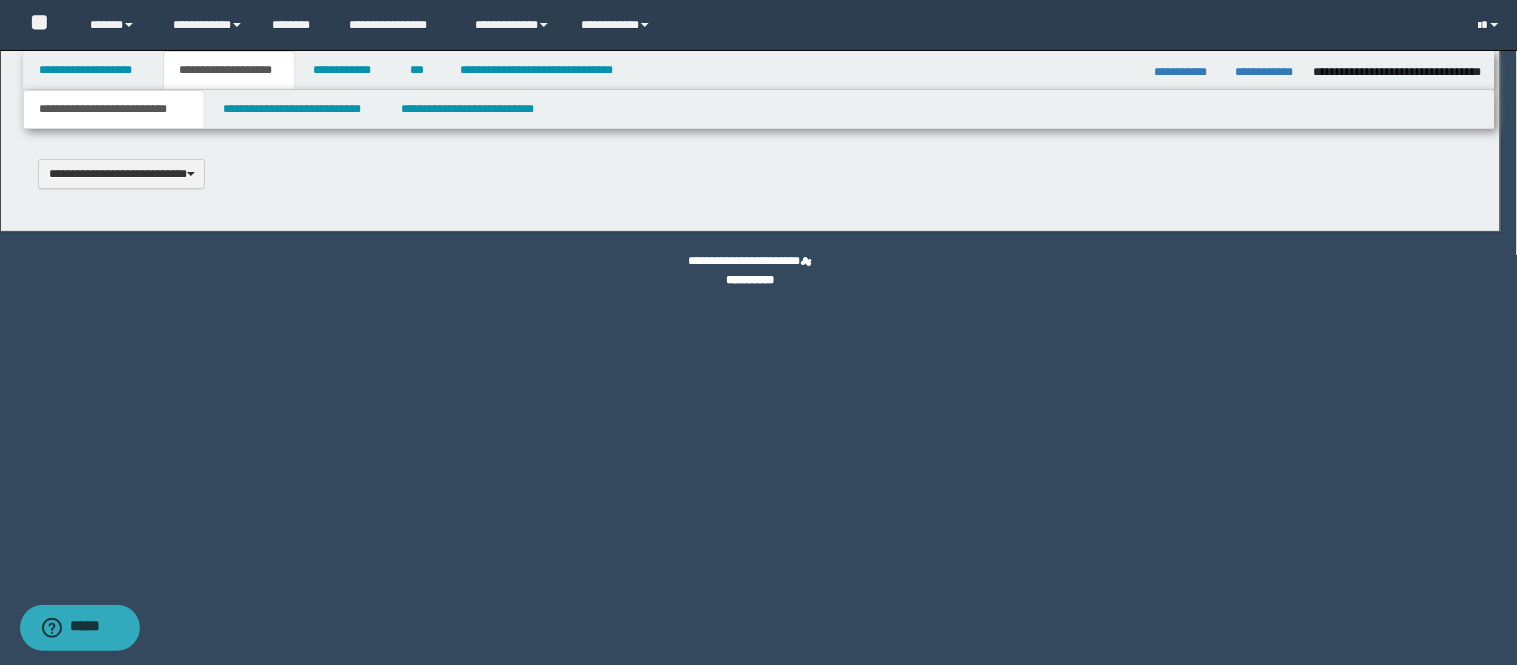 select on "*" 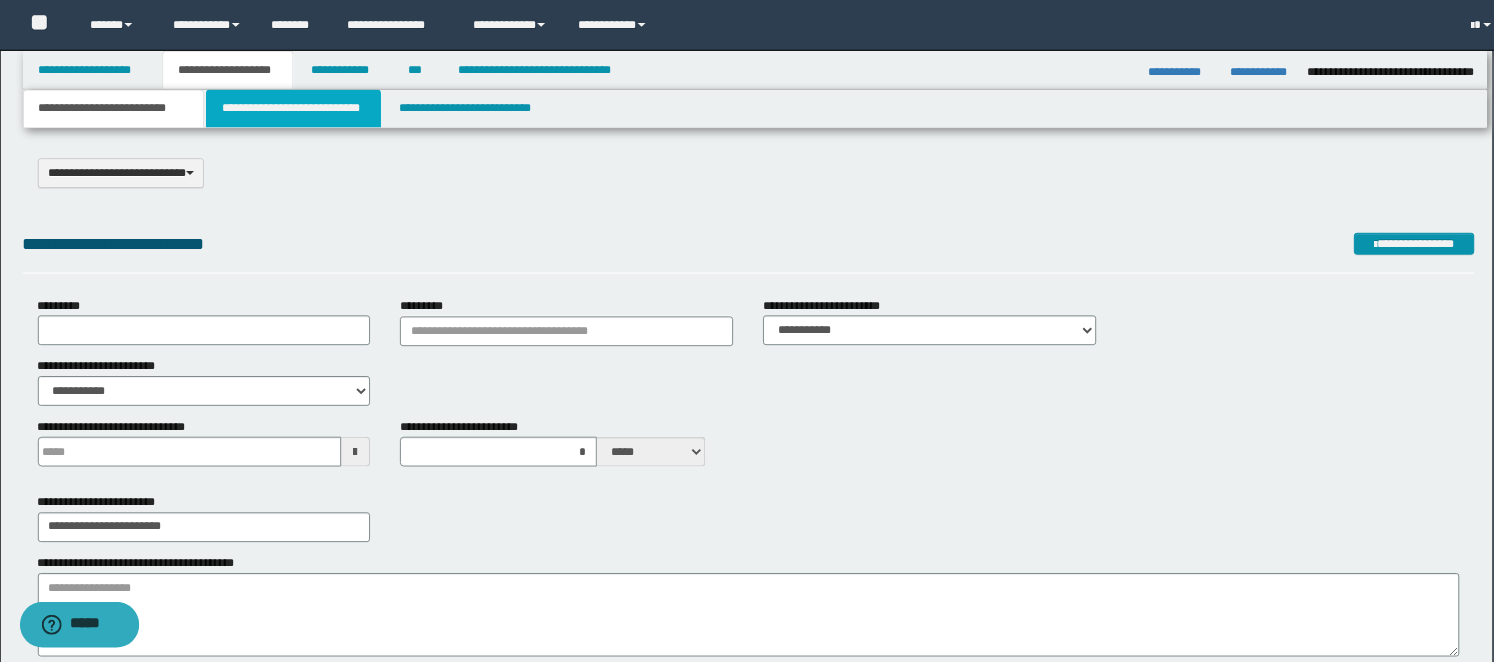 click on "**********" at bounding box center [295, 109] 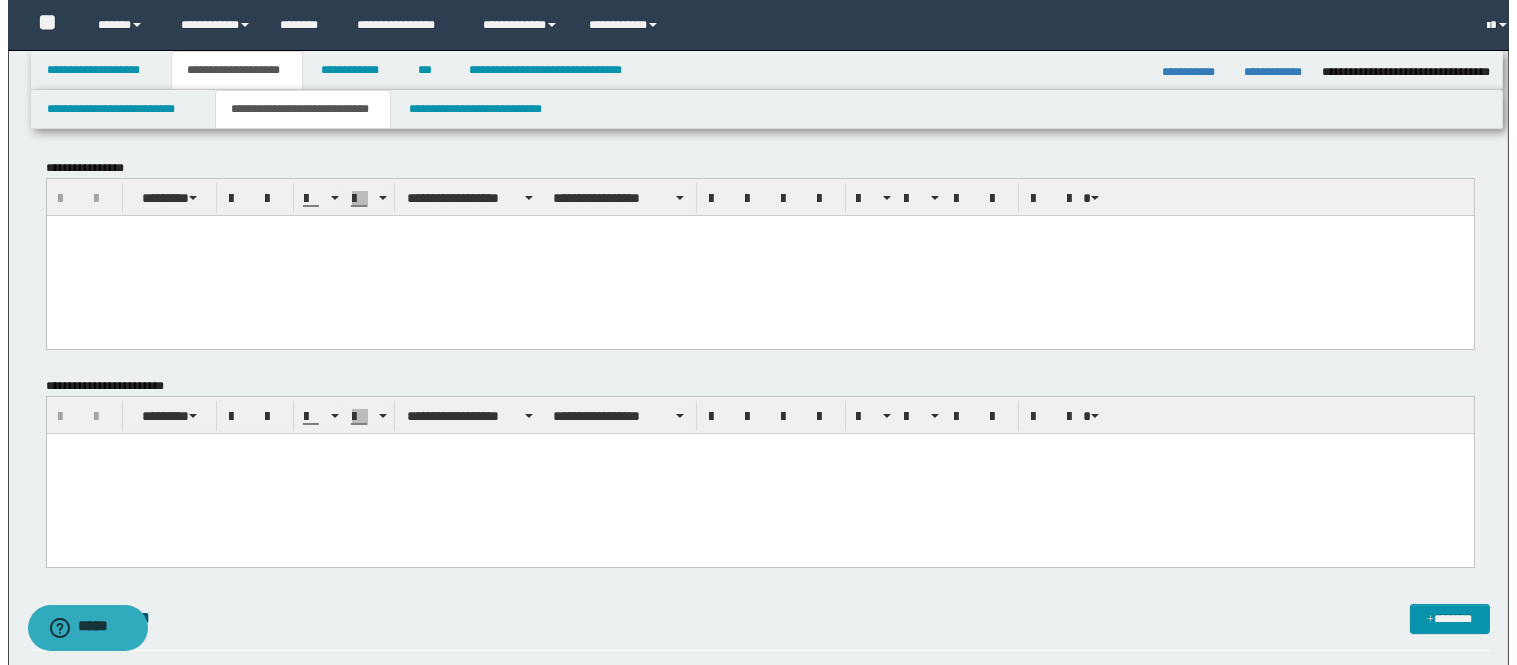scroll, scrollTop: 0, scrollLeft: 0, axis: both 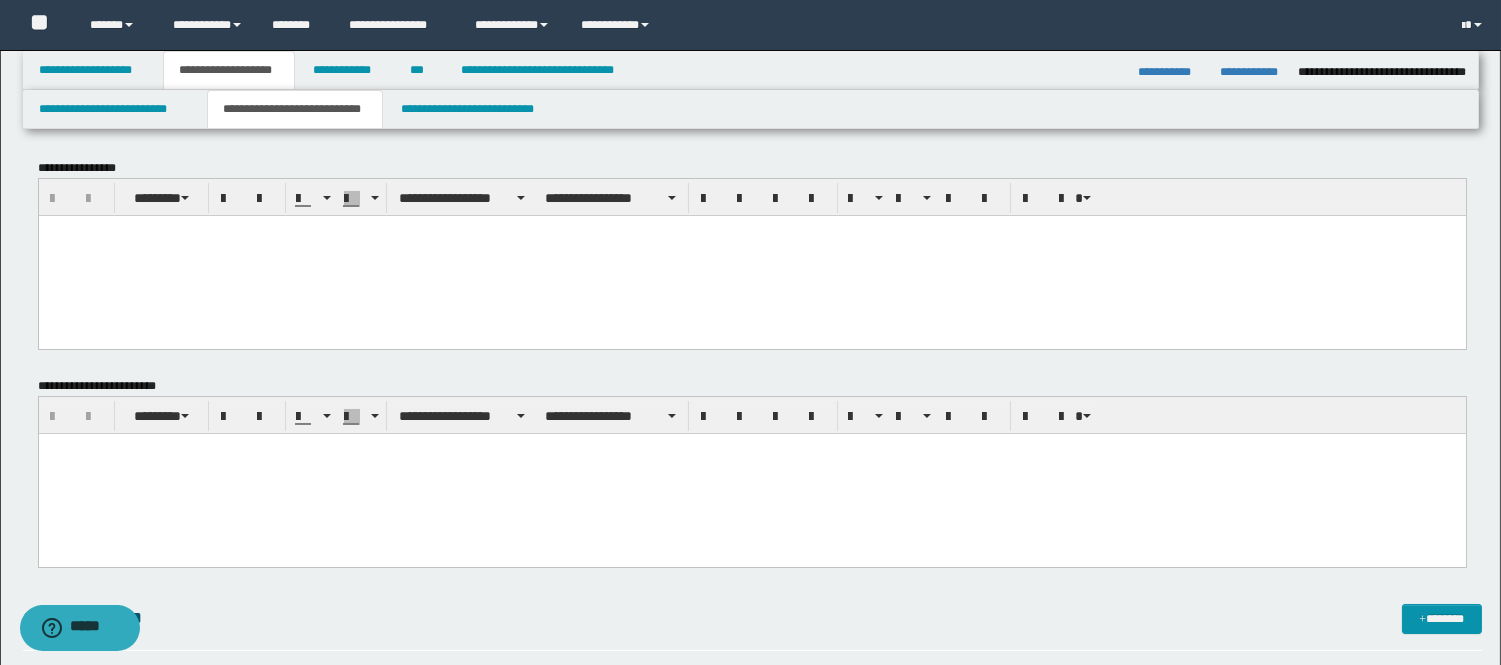 click at bounding box center [751, 474] 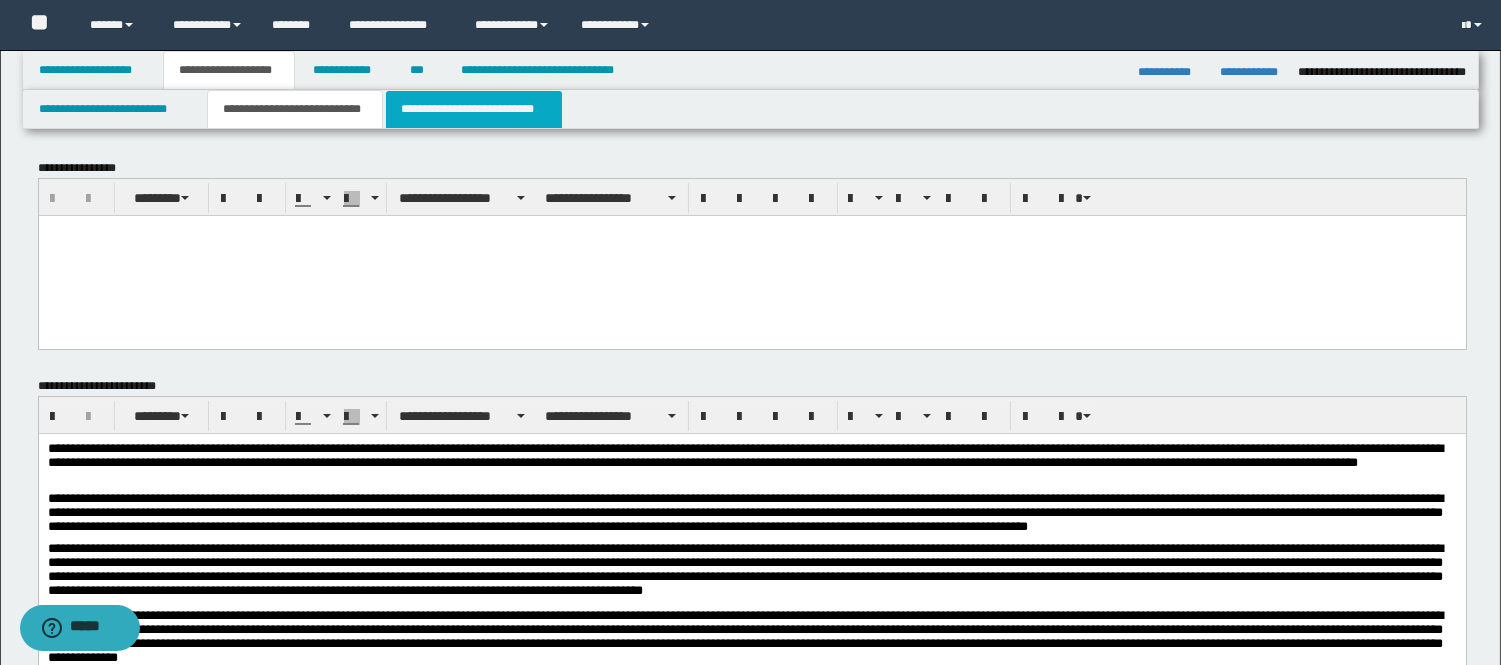 click on "**********" at bounding box center (474, 109) 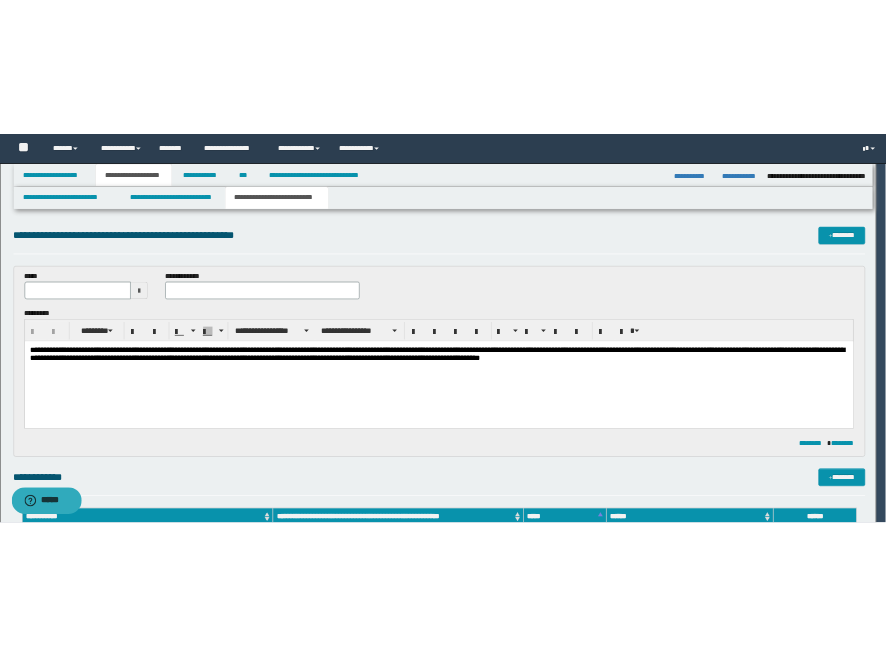 scroll, scrollTop: 0, scrollLeft: 0, axis: both 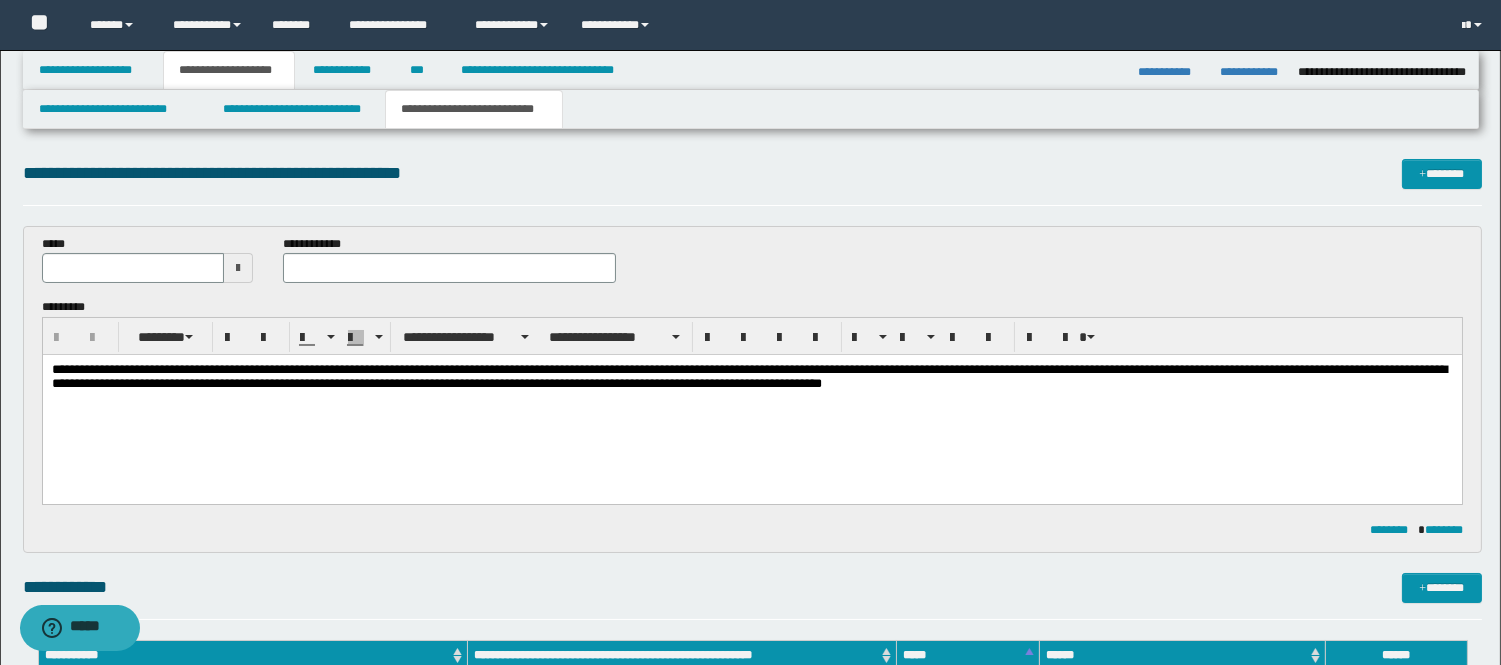 click on "**********" at bounding box center [751, 404] 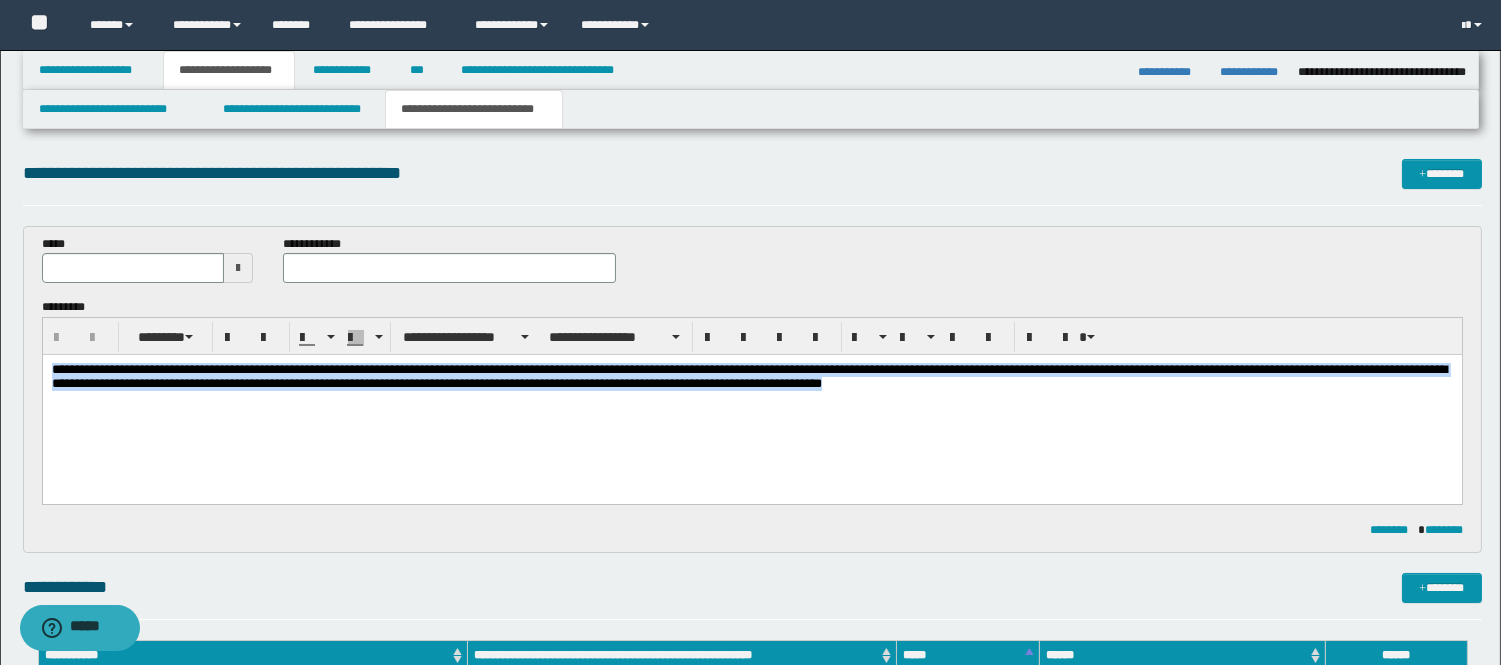 drag, startPoint x: 54, startPoint y: 366, endPoint x: 1123, endPoint y: 454, distance: 1072.616 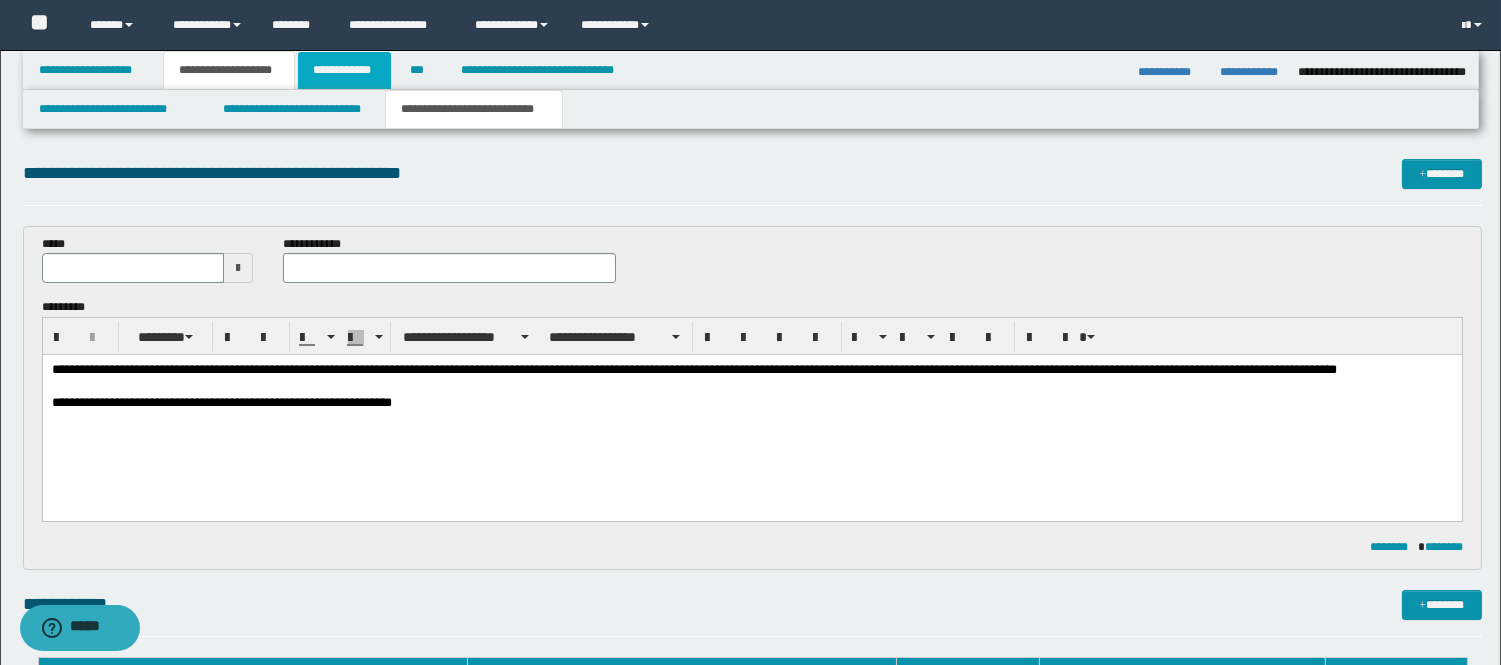 click on "**********" at bounding box center [344, 70] 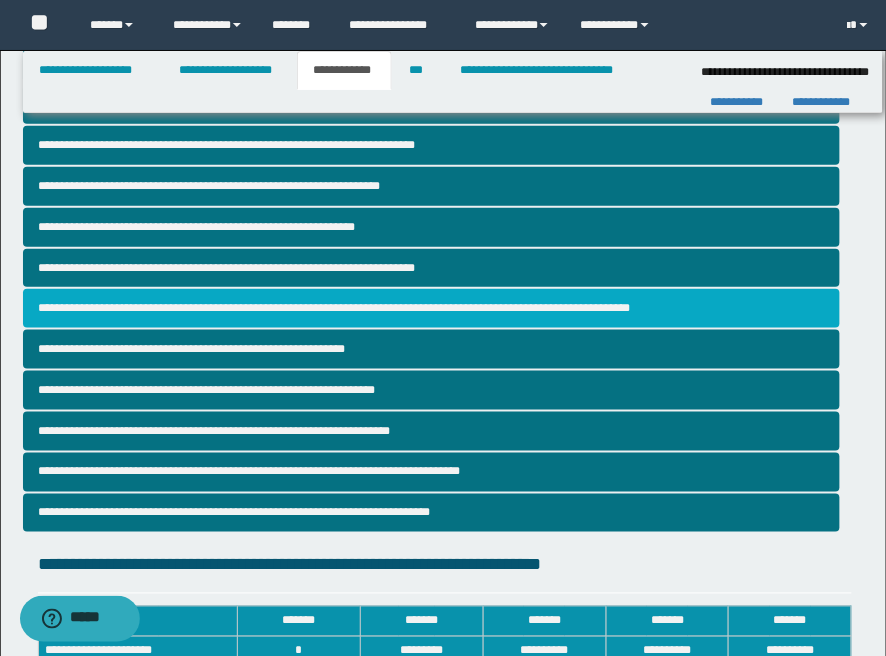 scroll, scrollTop: 222, scrollLeft: 0, axis: vertical 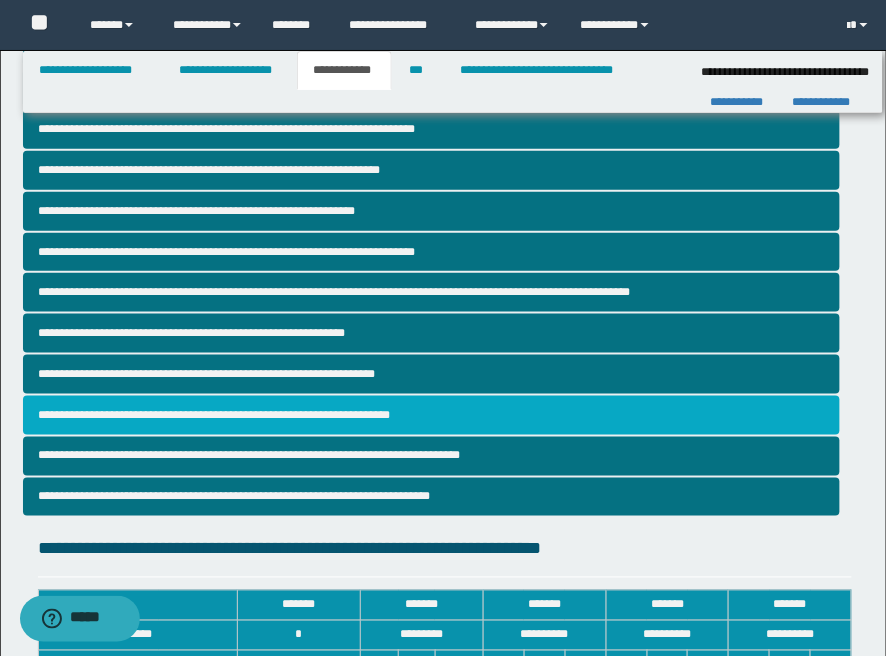 click on "**********" at bounding box center [432, 415] 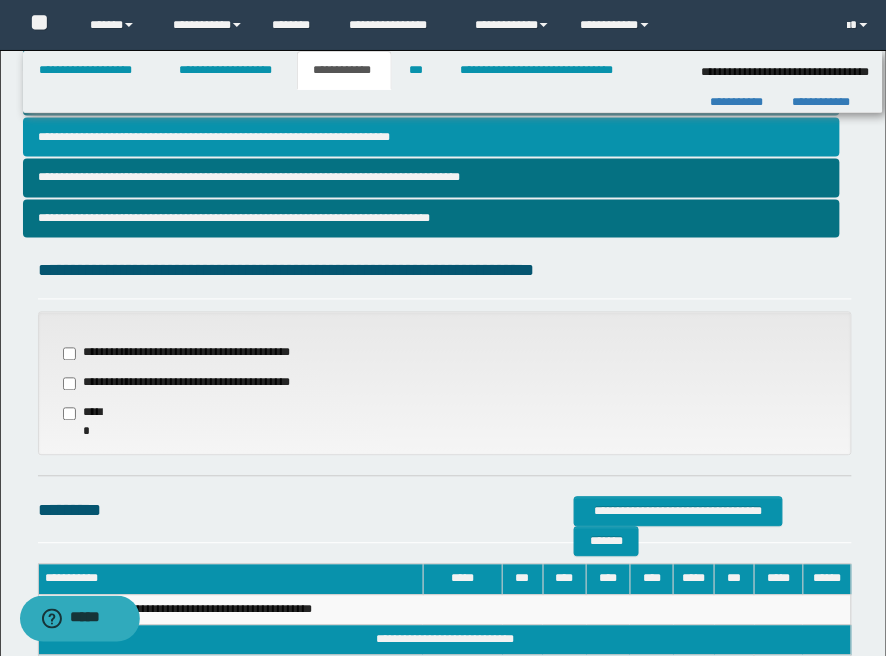 scroll, scrollTop: 658, scrollLeft: 0, axis: vertical 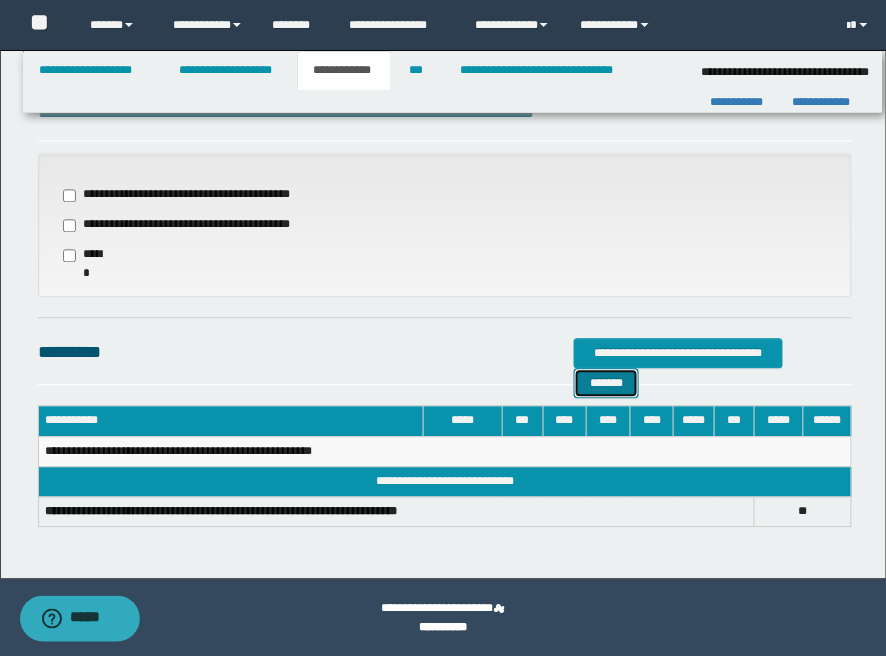 click on "*******" at bounding box center (606, 384) 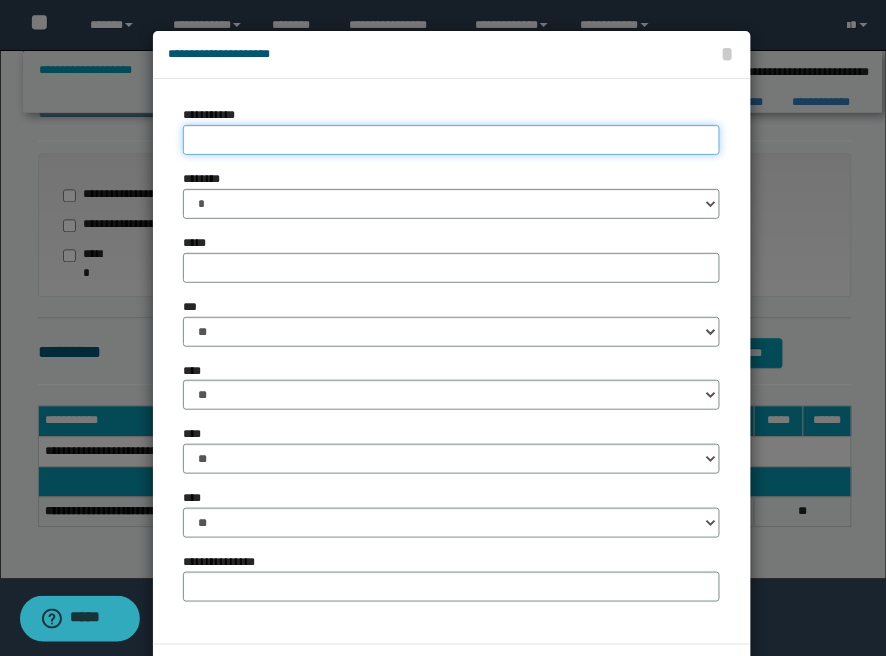 click on "**********" at bounding box center (452, 140) 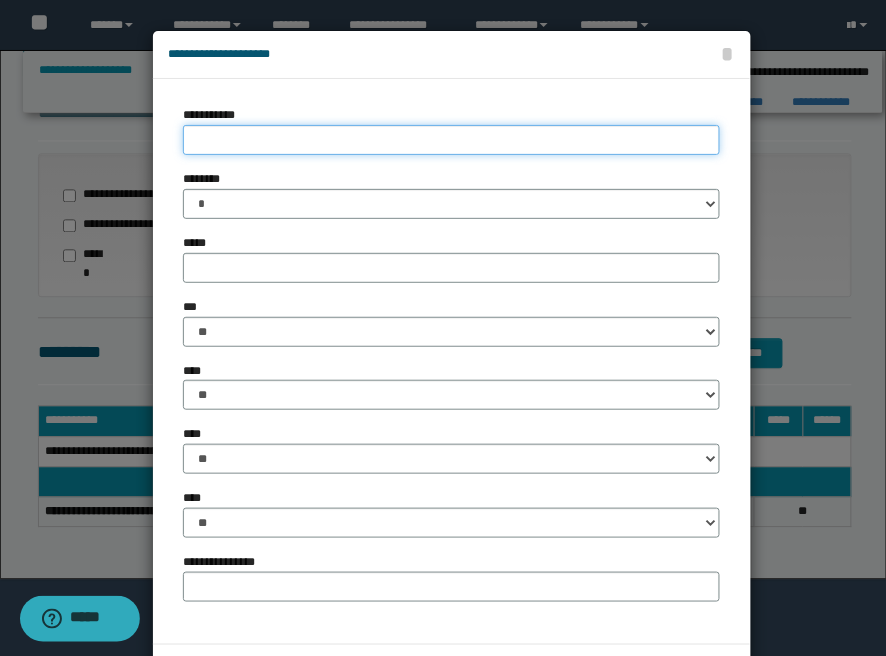 paste on "**********" 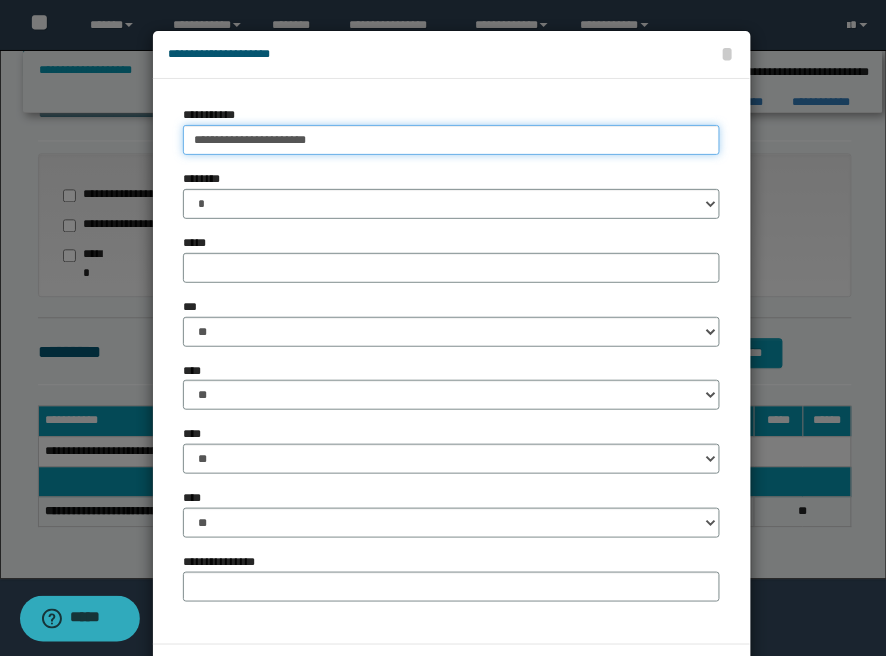 type on "**********" 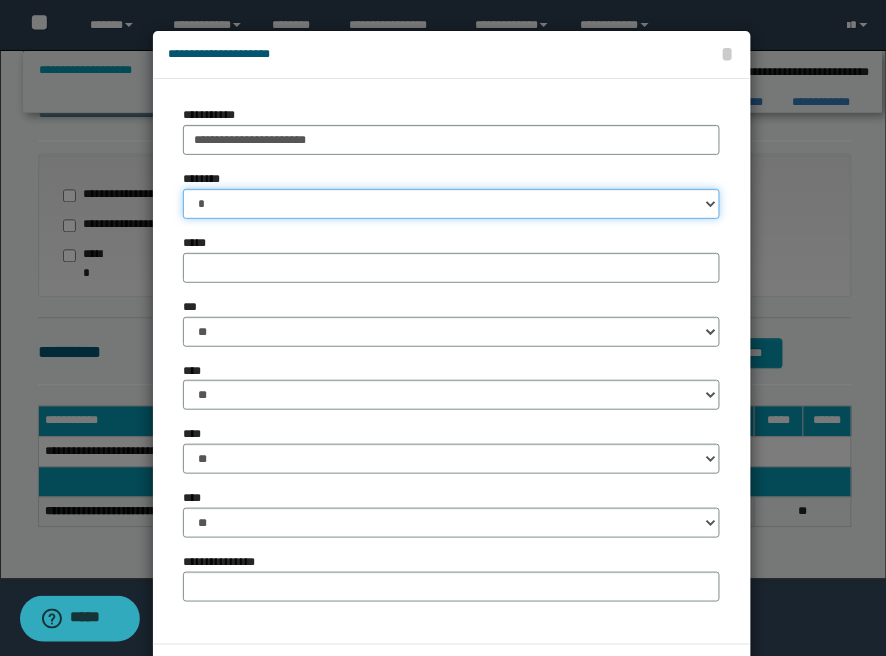 click on "*
*
*
*
*
*
*
*
*
**
**
**
**
**
**" at bounding box center [452, 204] 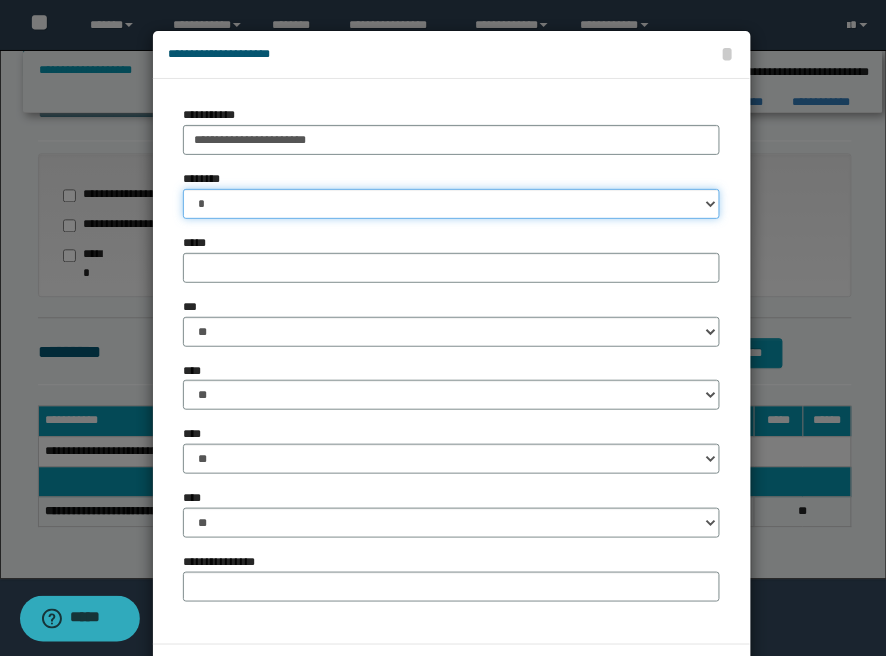 select on "**" 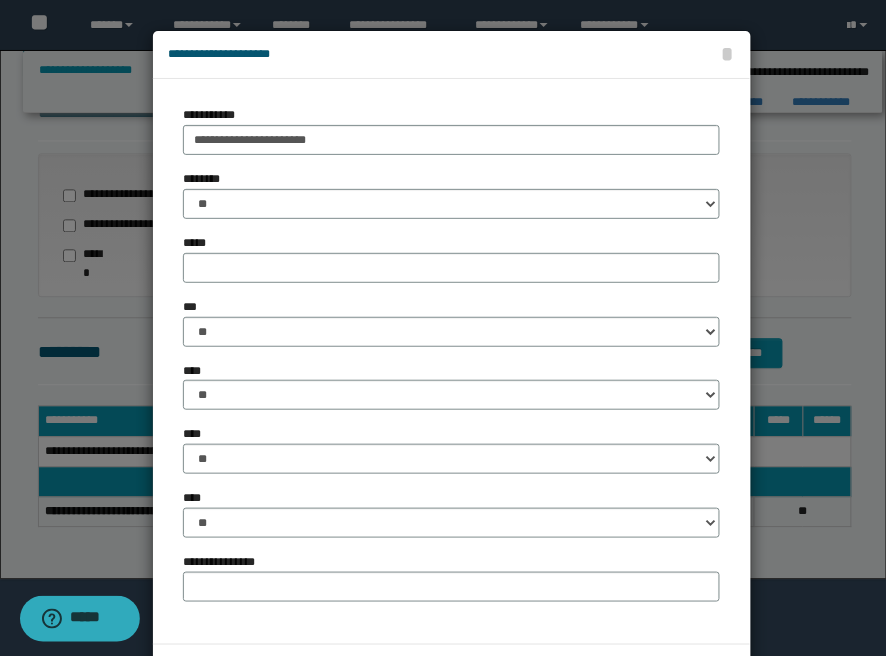 click on "**********" at bounding box center [452, 361] 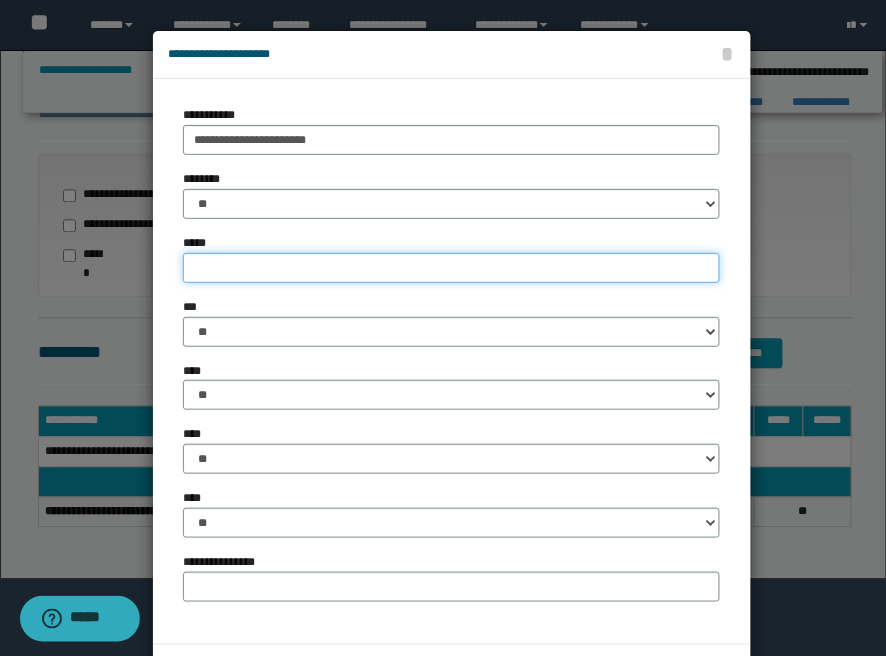 click on "*****" at bounding box center [452, 268] 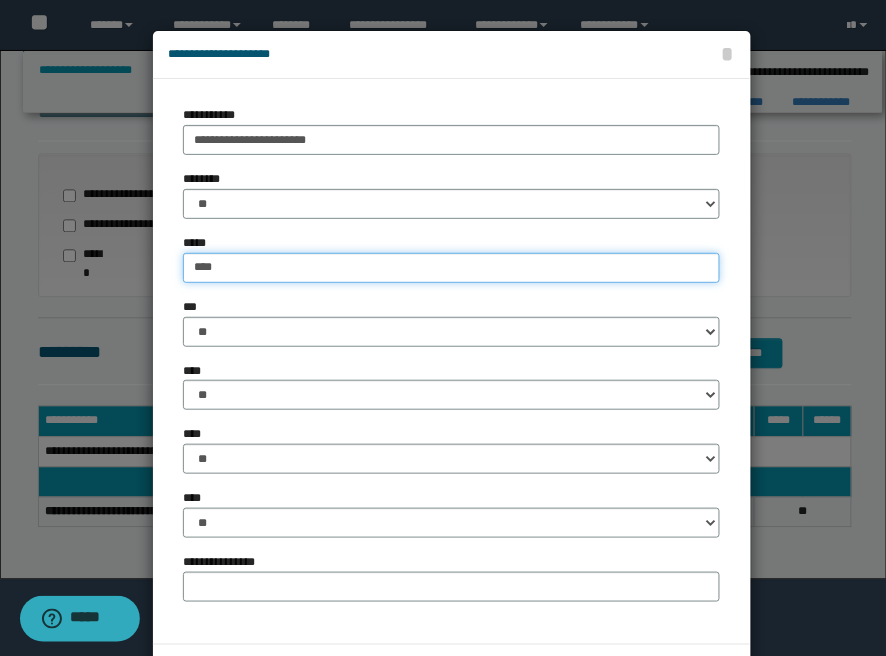 type on "****" 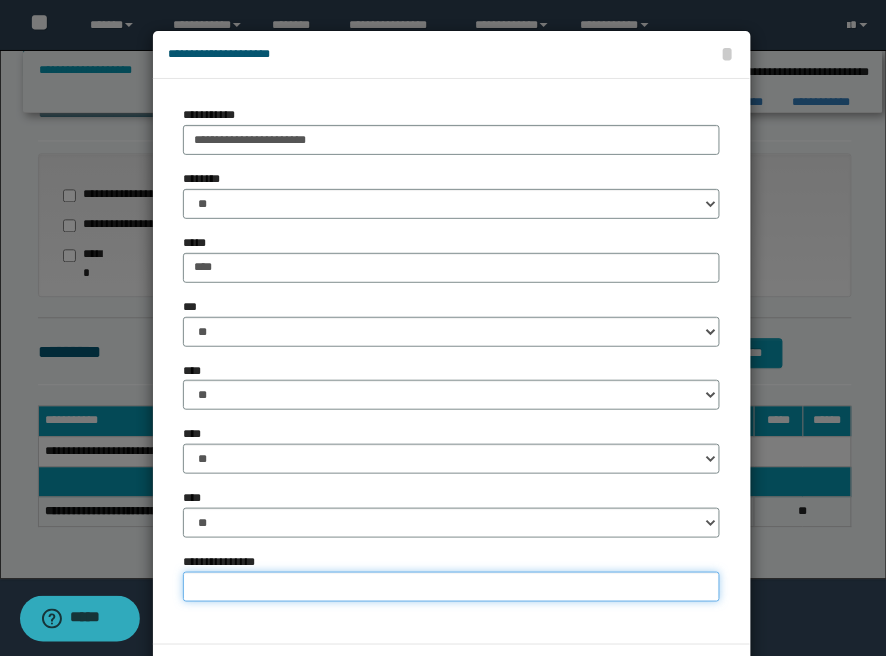 click on "**********" at bounding box center (452, 587) 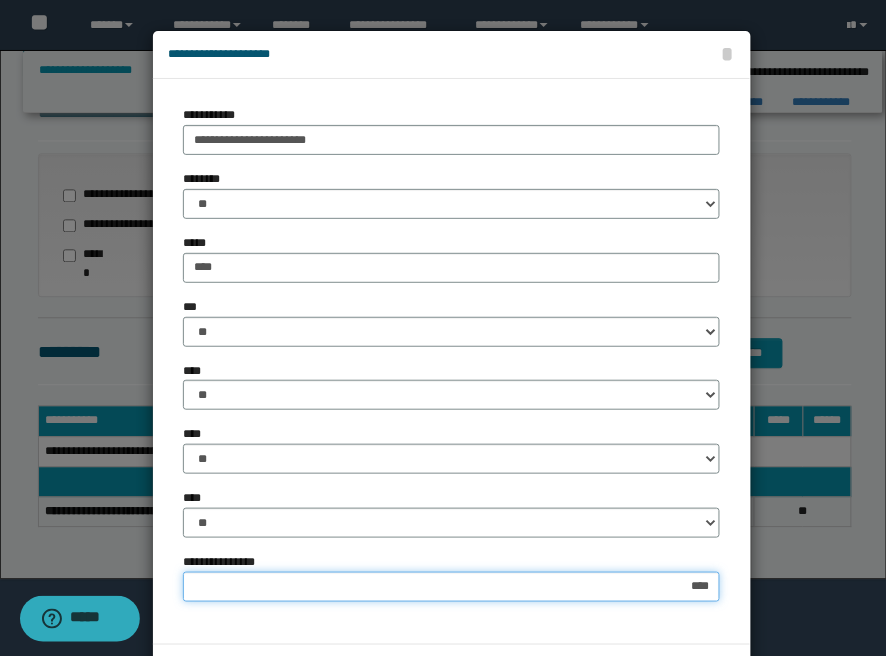 type on "*****" 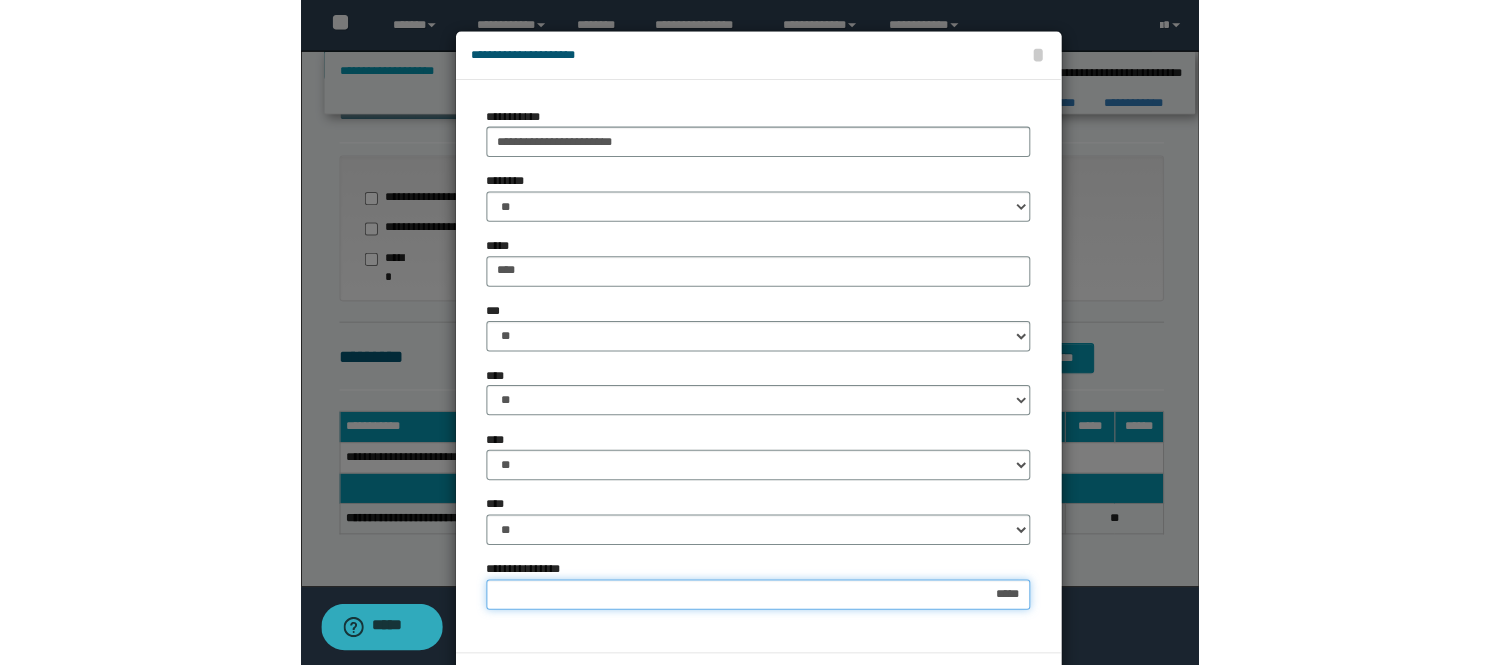 scroll, scrollTop: 445, scrollLeft: 0, axis: vertical 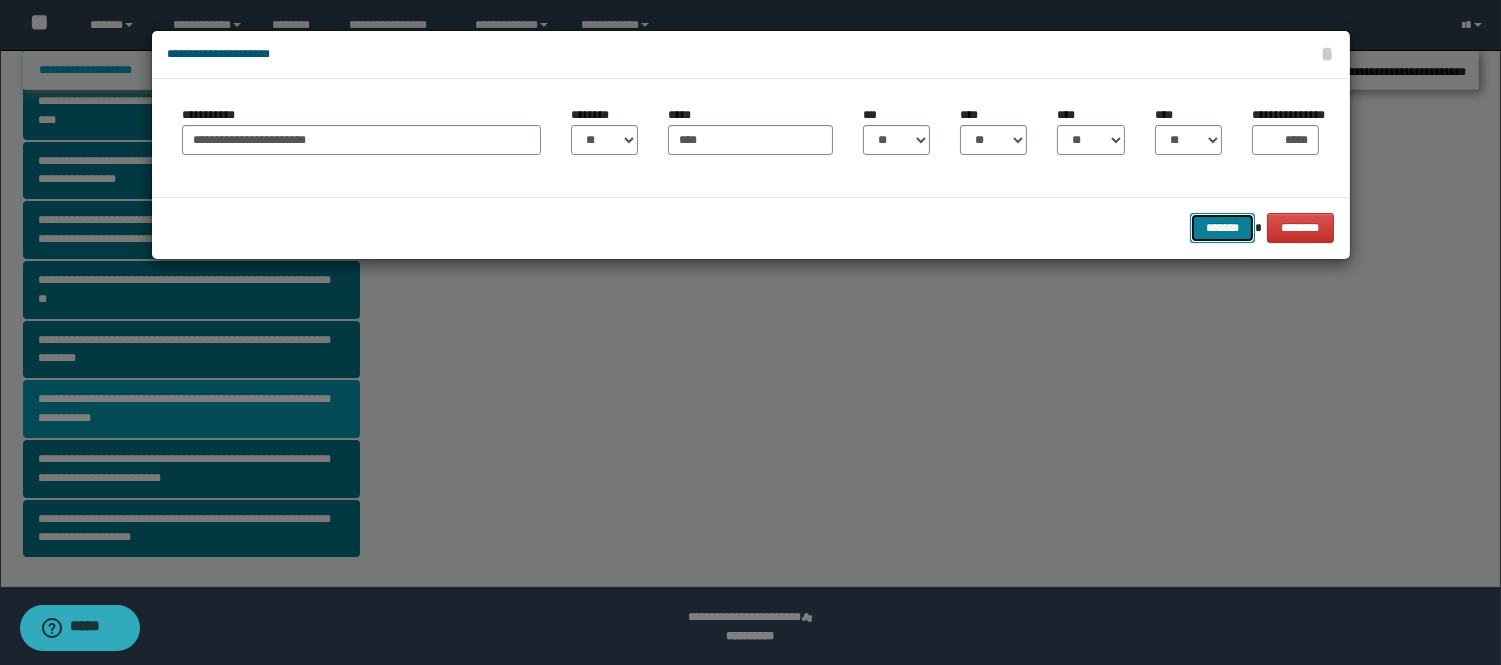 click on "*******" at bounding box center [1222, 228] 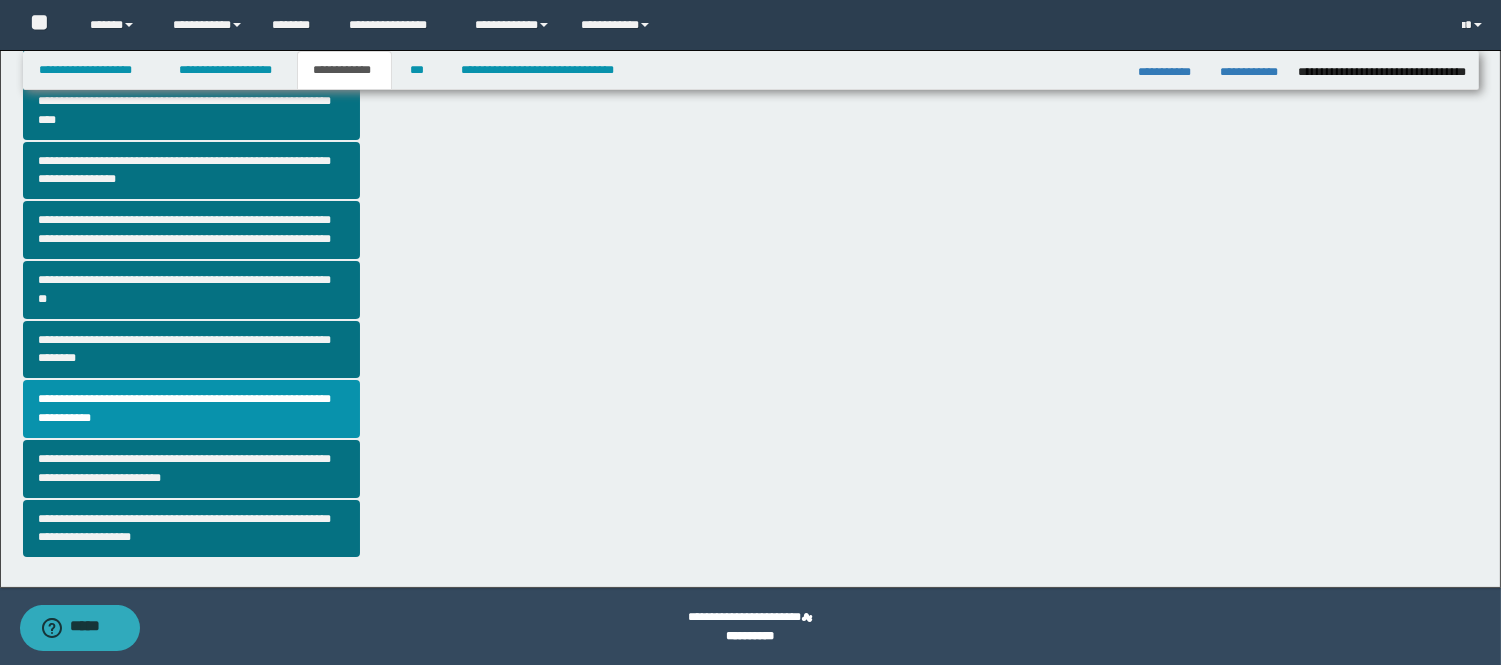 click on "**********" at bounding box center [750, 96] 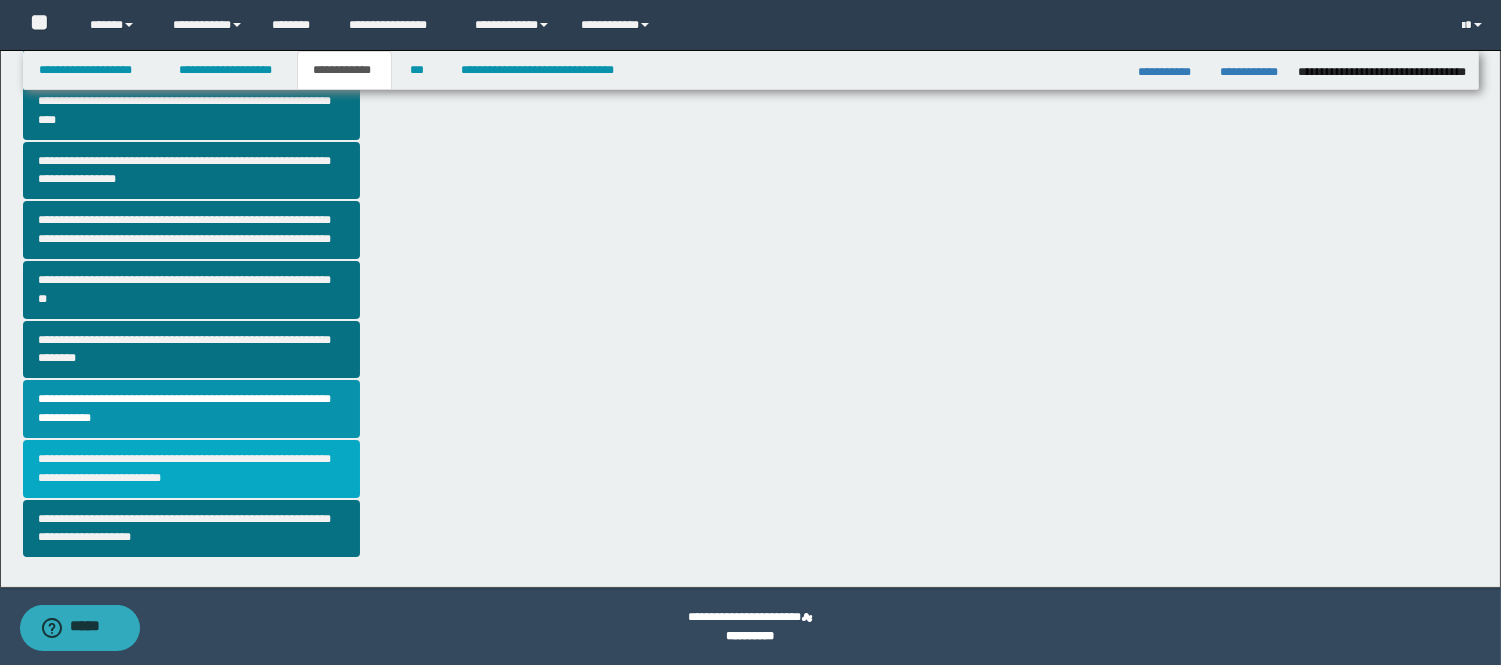 click on "**********" at bounding box center (192, 469) 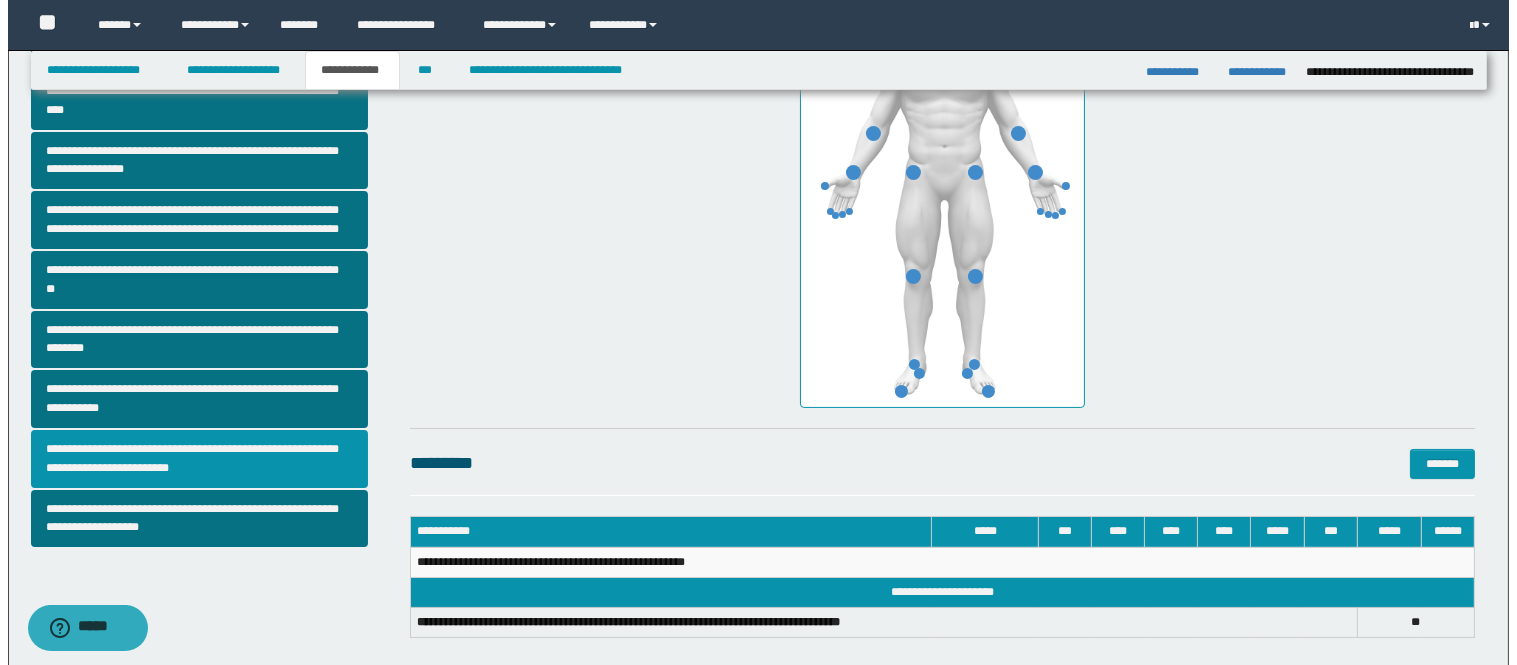 scroll, scrollTop: 556, scrollLeft: 0, axis: vertical 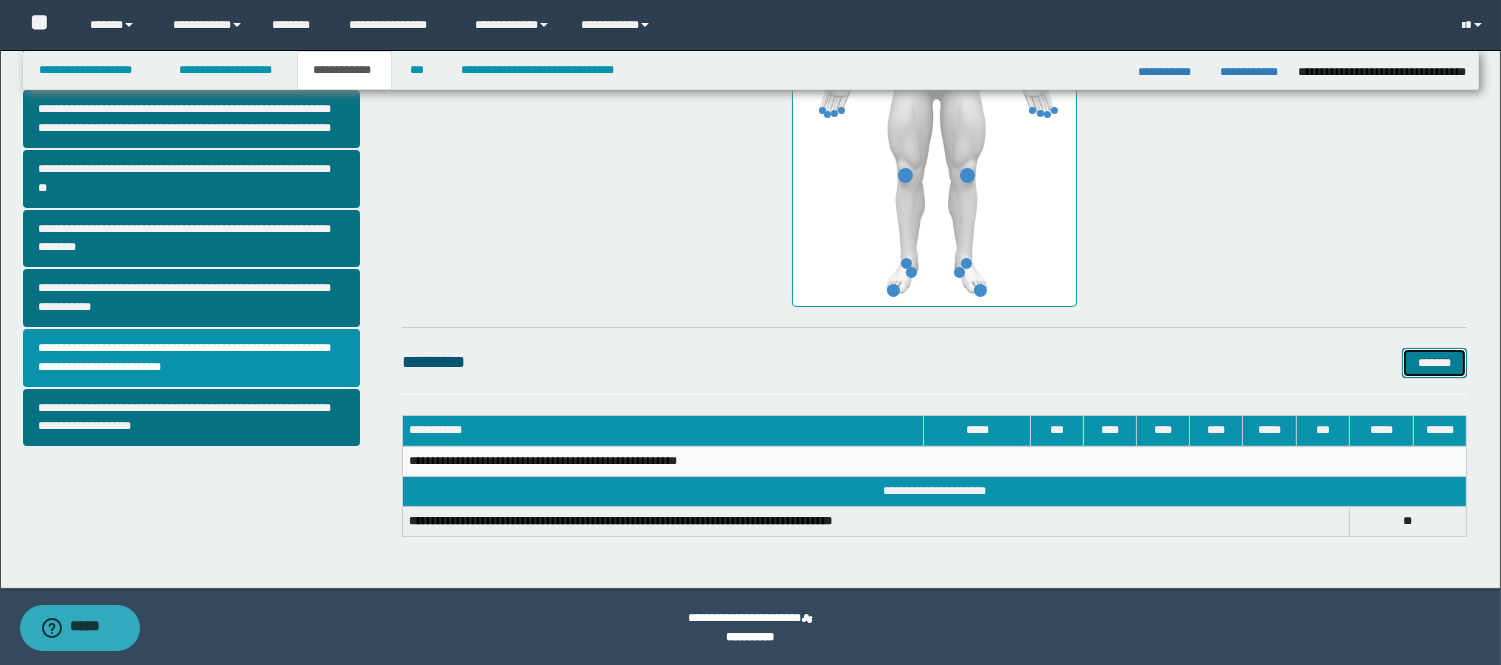 click on "*******" at bounding box center (1434, 363) 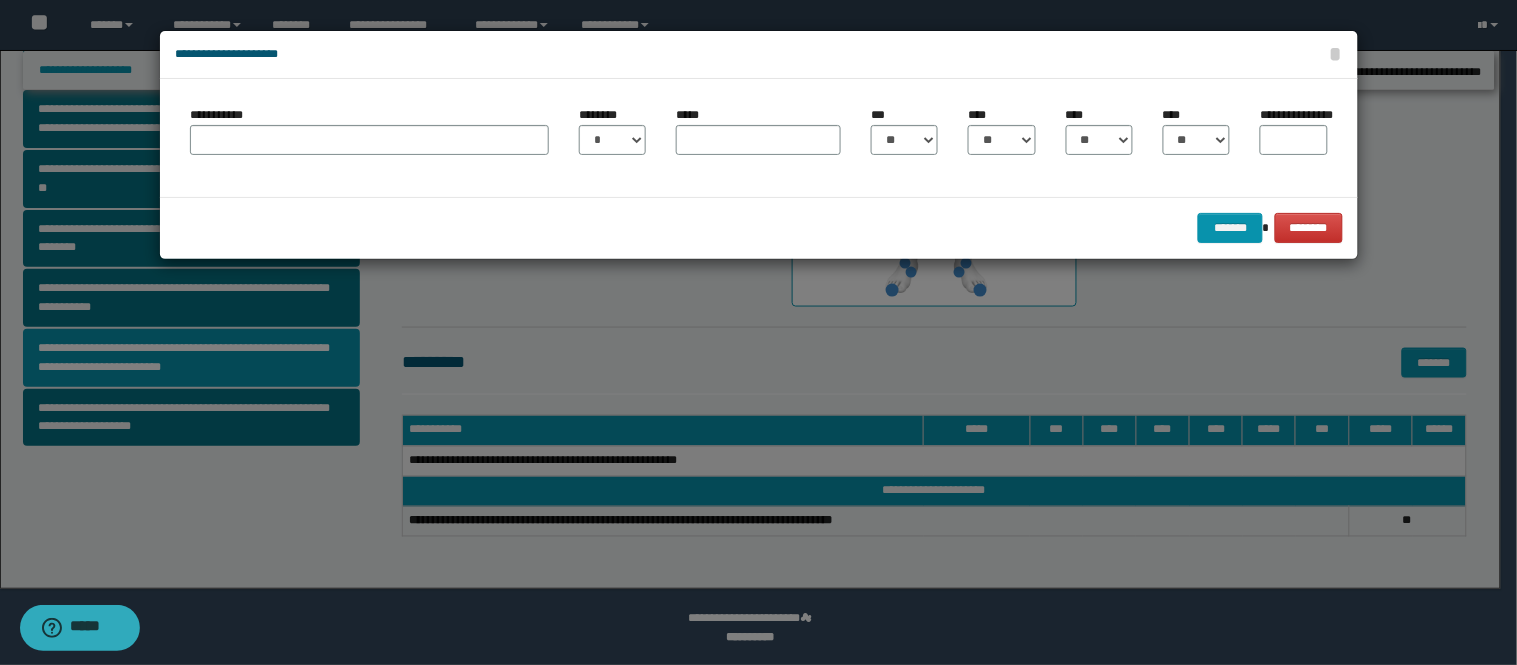 click on "**********" at bounding box center (369, 130) 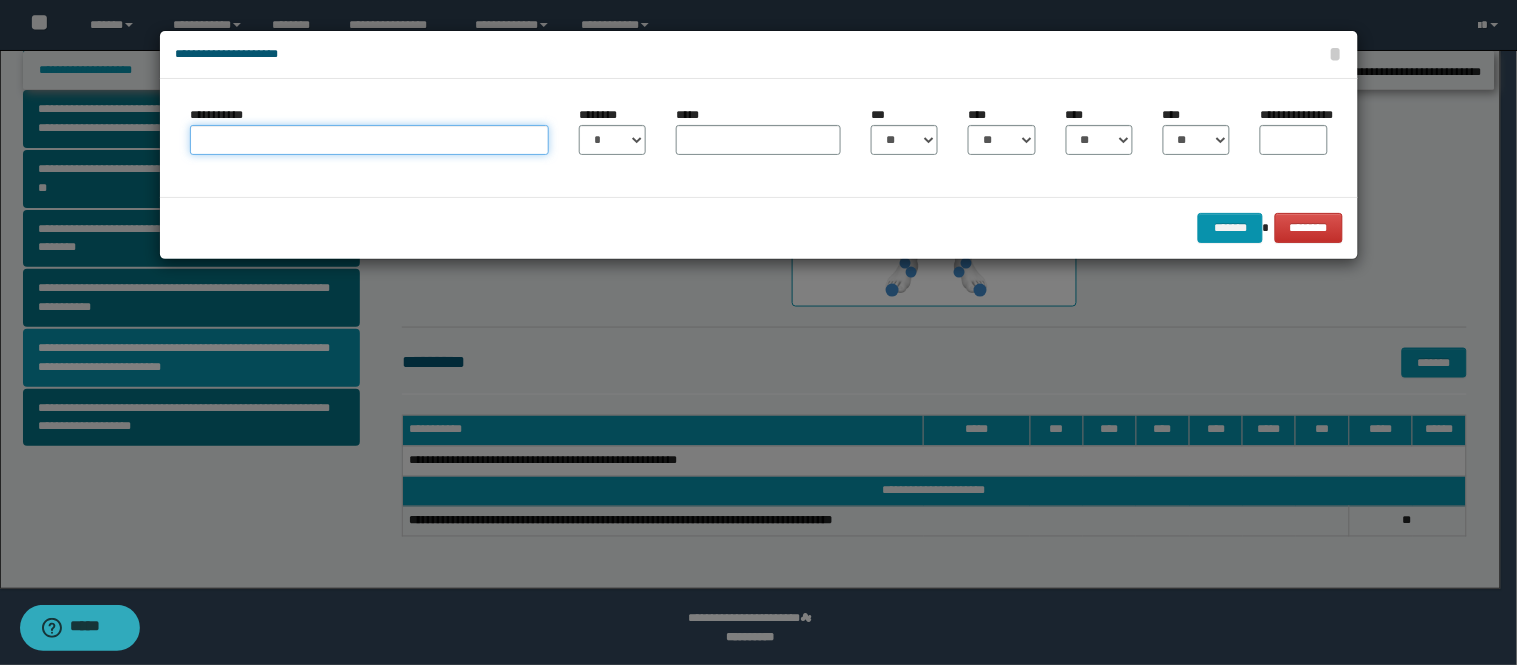 click on "**********" at bounding box center [369, 140] 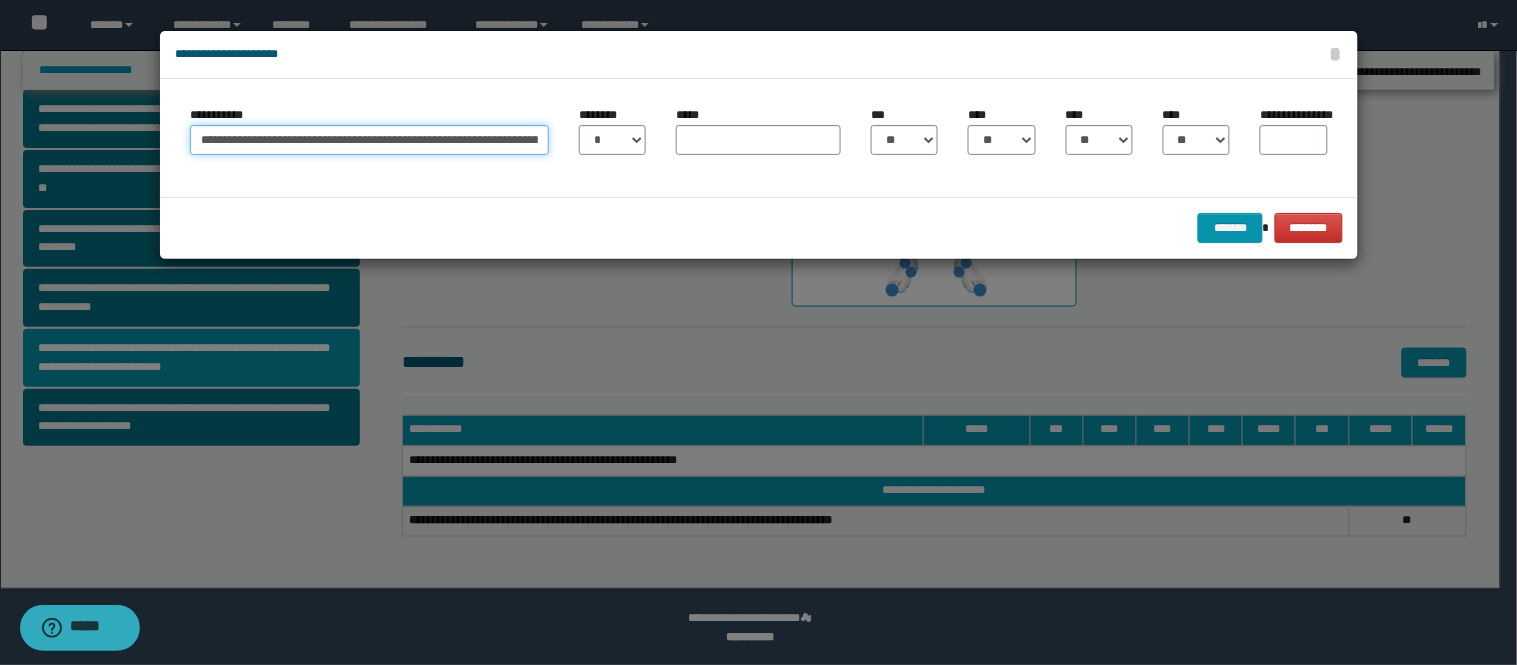 scroll, scrollTop: 0, scrollLeft: 62, axis: horizontal 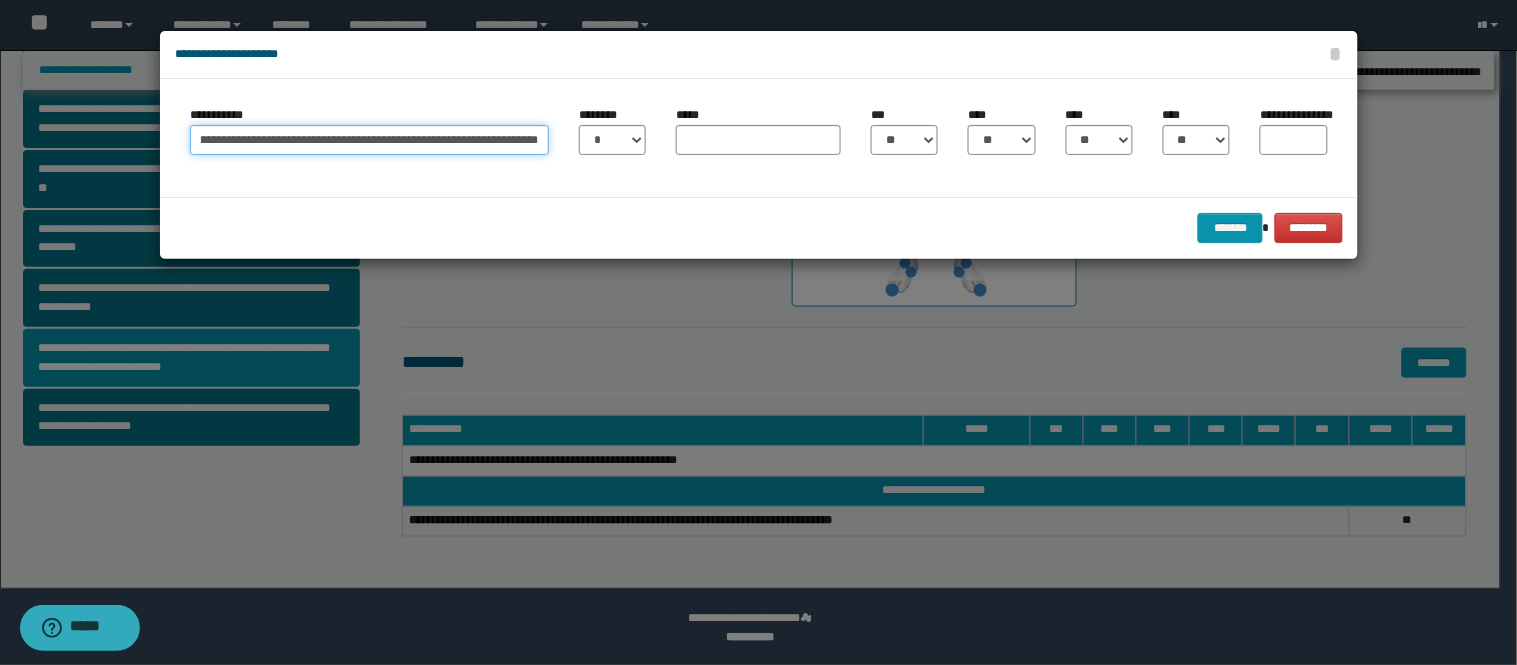 type on "**********" 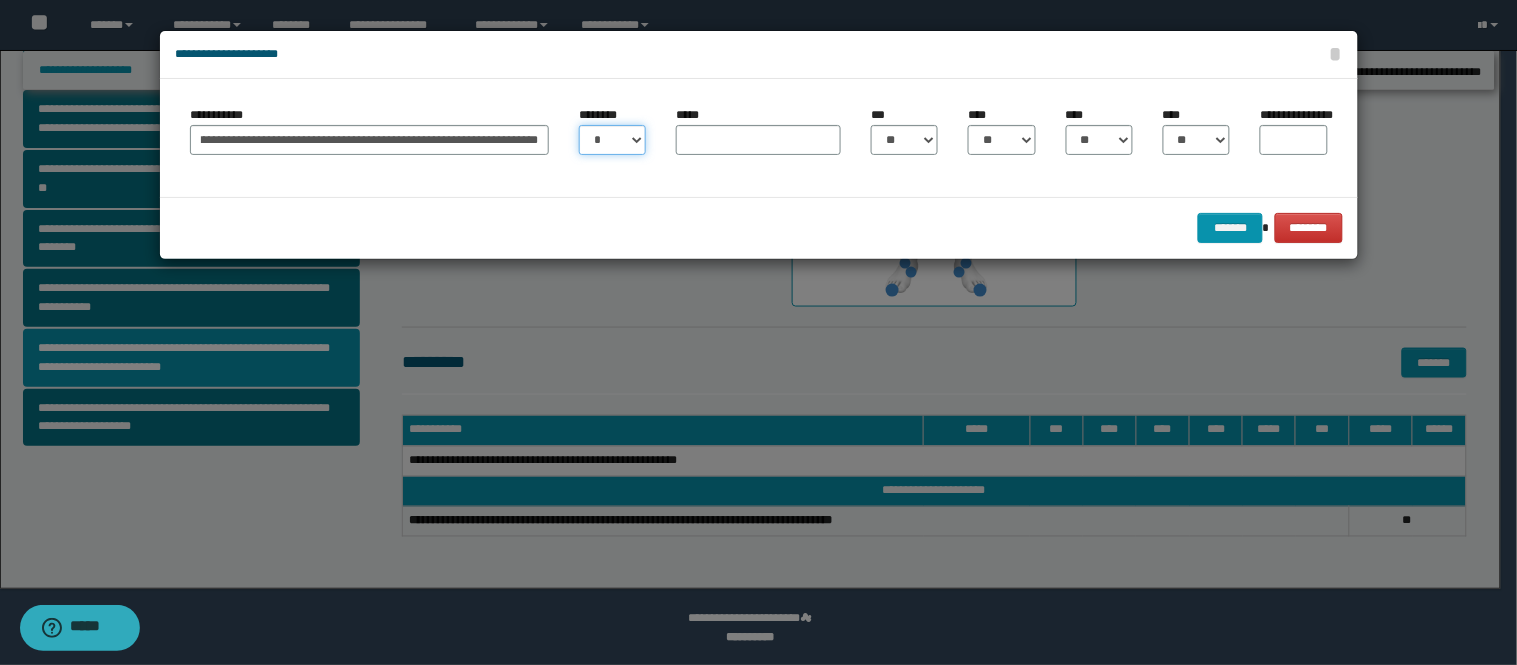 click on "*
*
*
*
*
*
*
*
*
**
**
**
**
**
**" at bounding box center (612, 140) 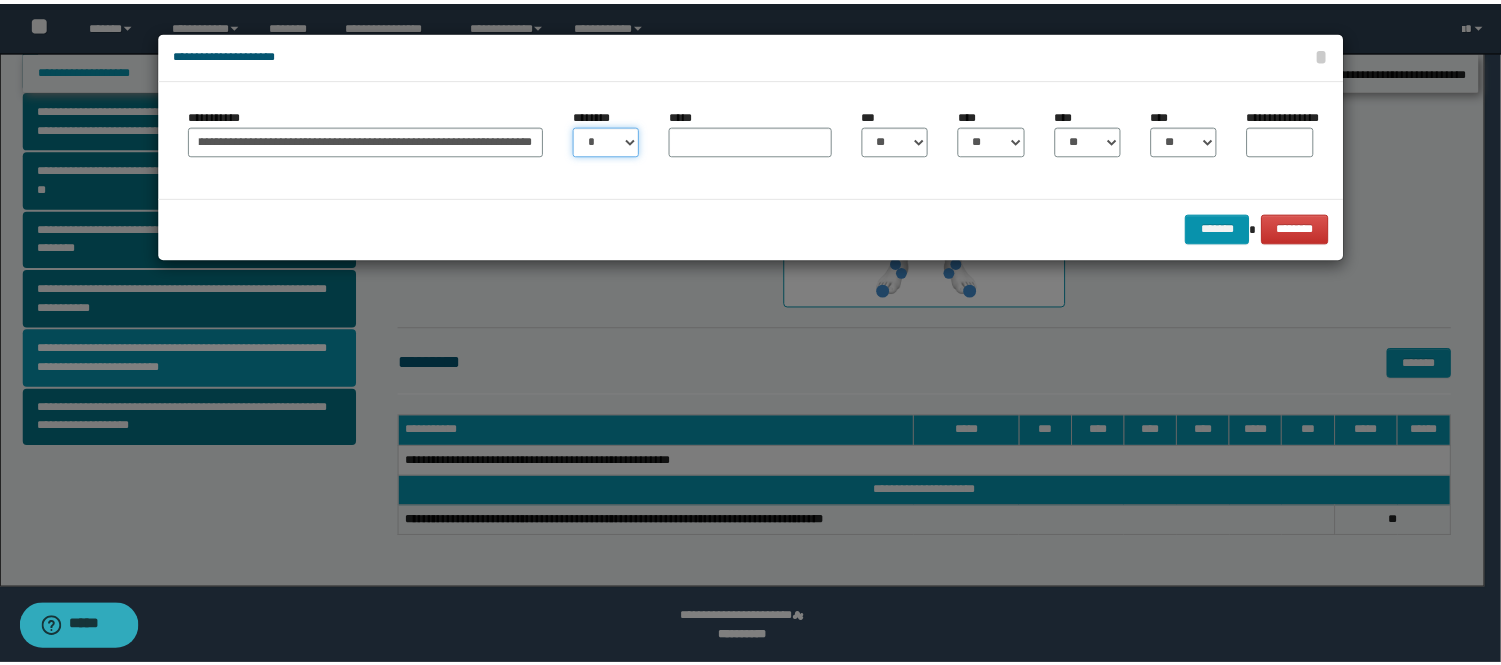 scroll, scrollTop: 0, scrollLeft: 0, axis: both 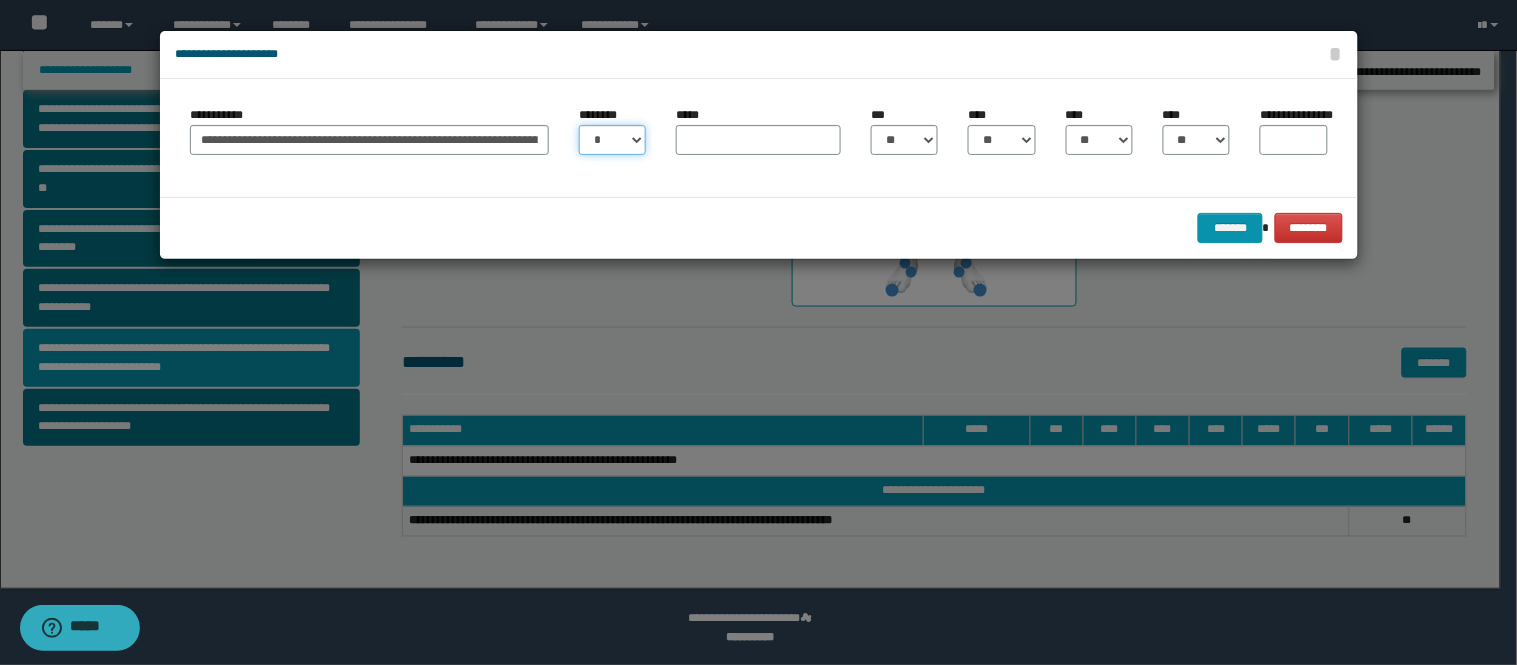 select on "**" 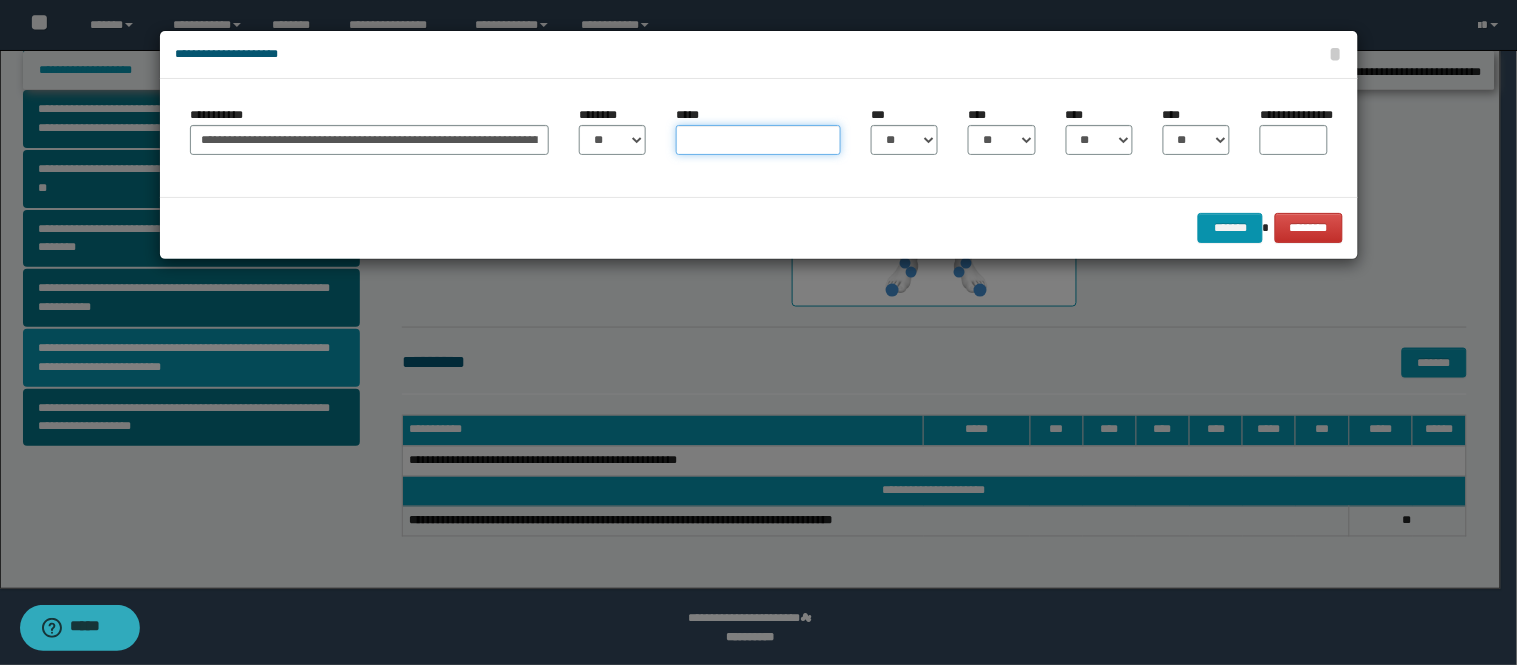 click on "*****" at bounding box center (758, 140) 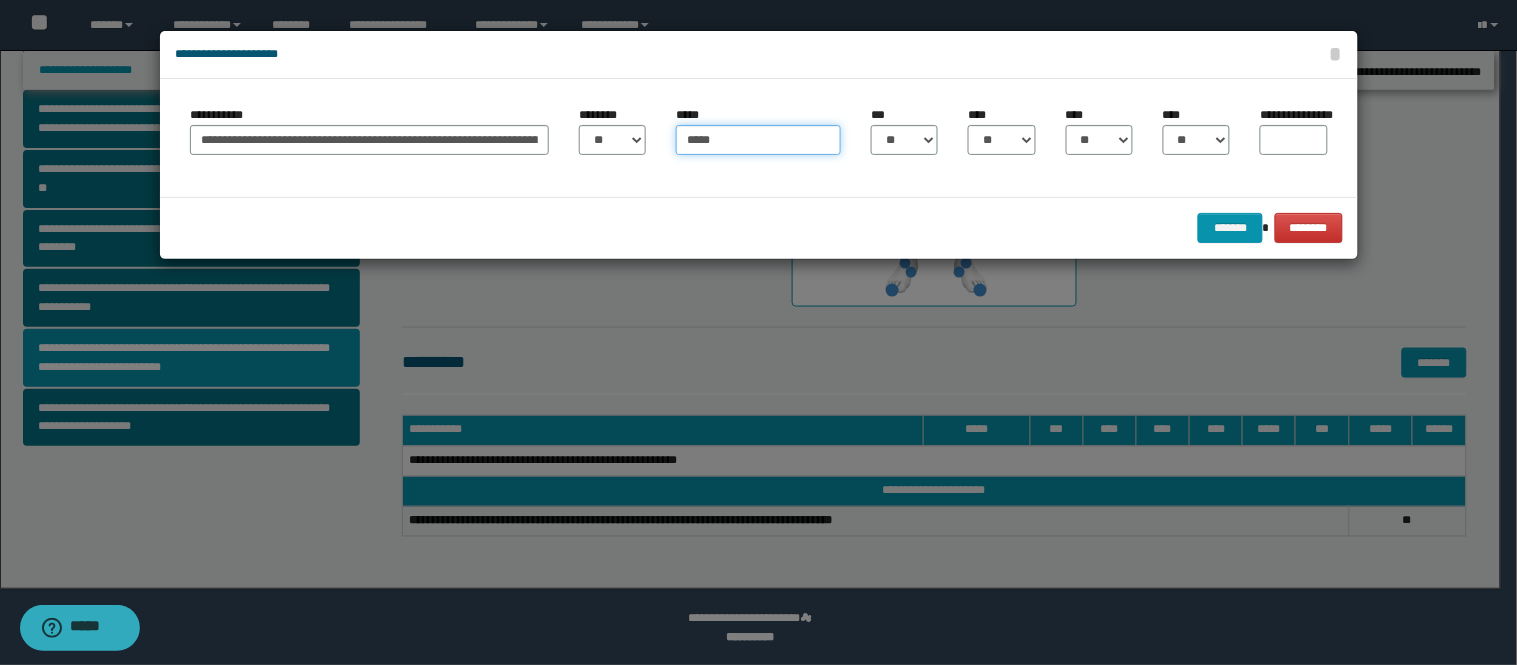 type on "*****" 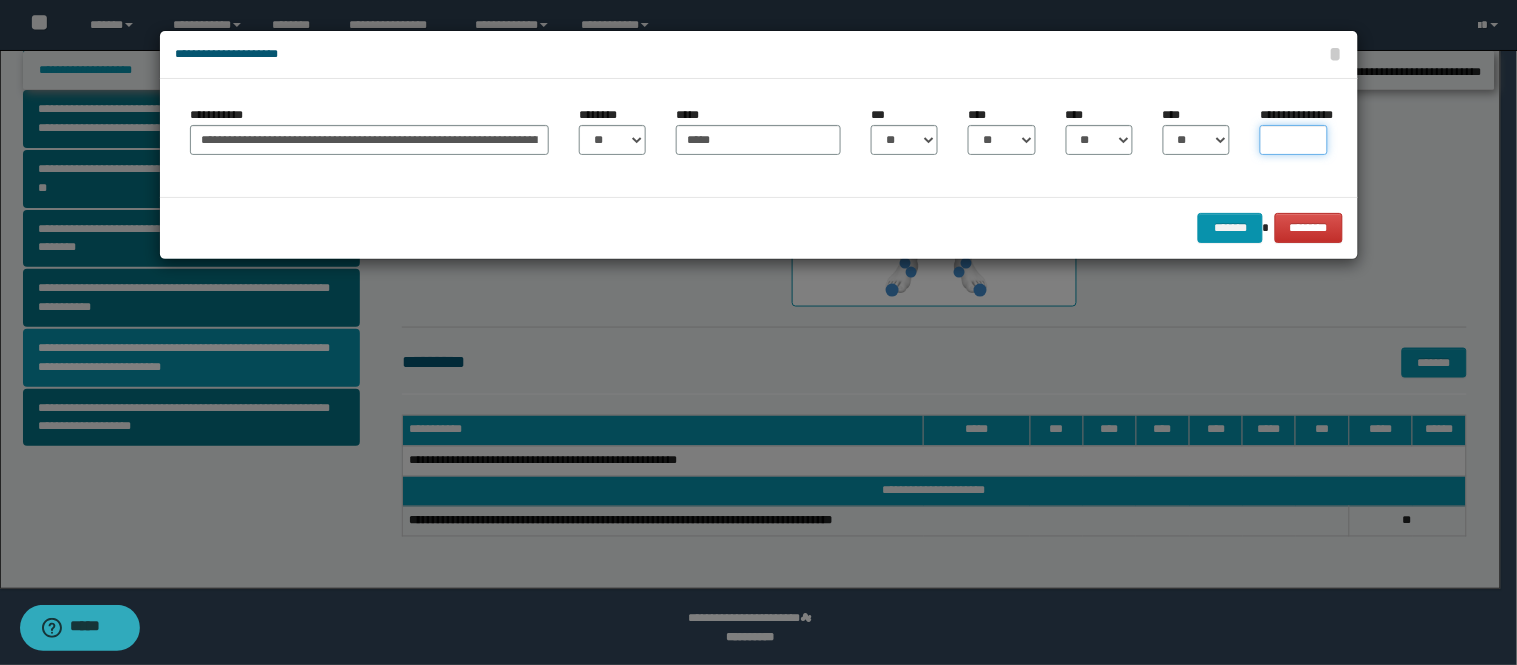 click on "**********" at bounding box center (1293, 140) 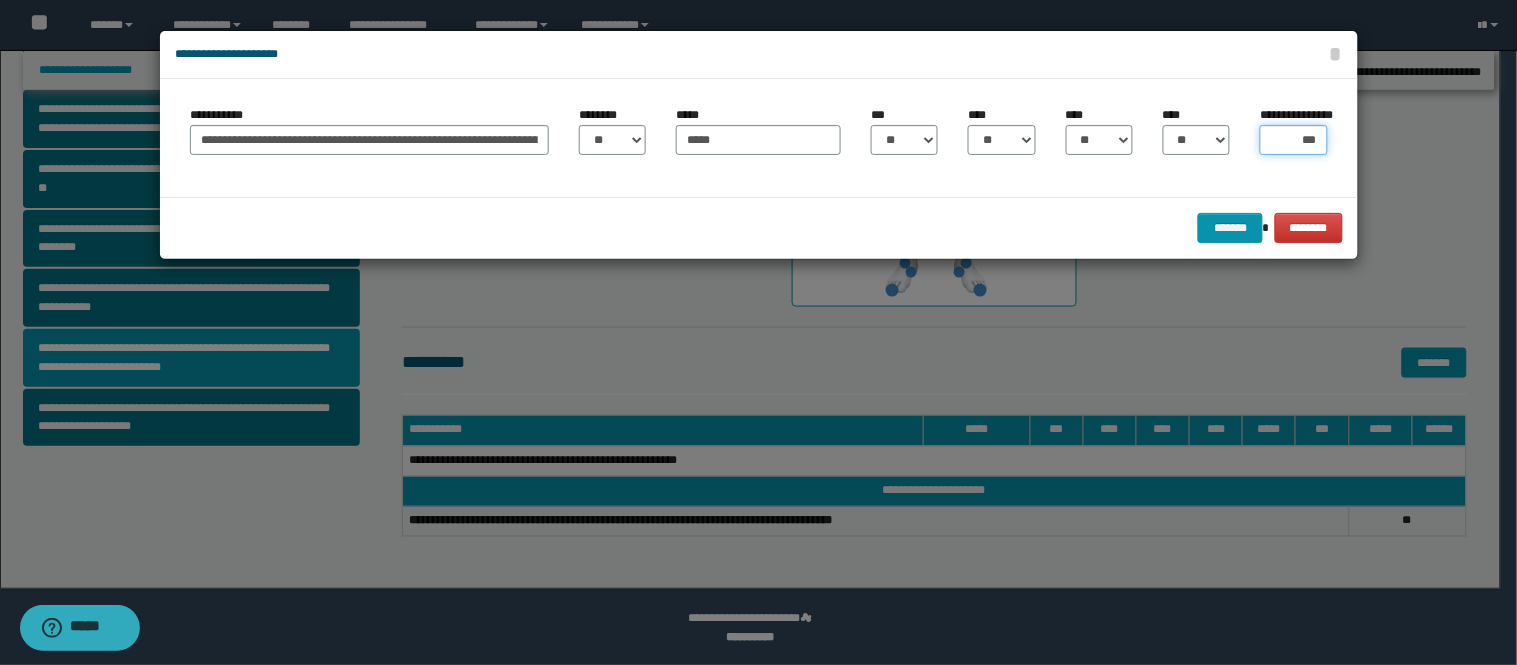 type on "****" 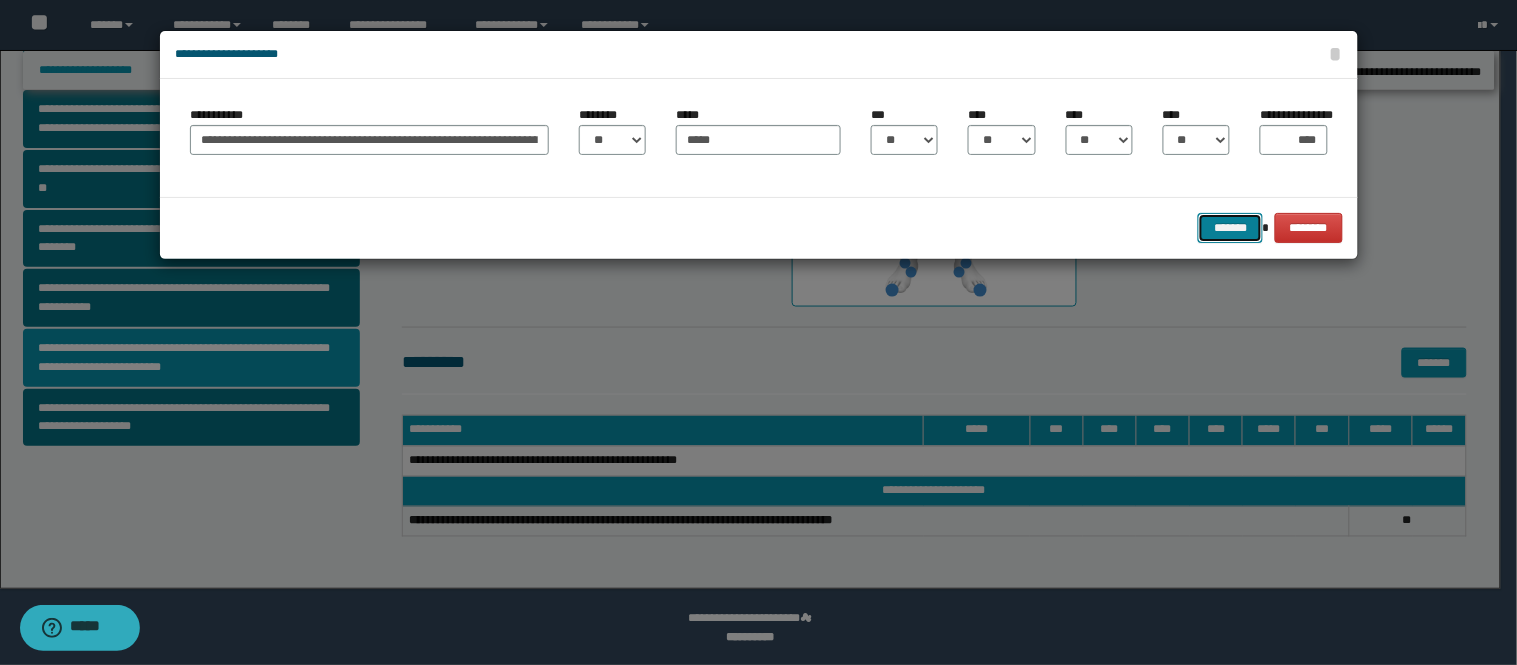 click on "*******" at bounding box center [1230, 228] 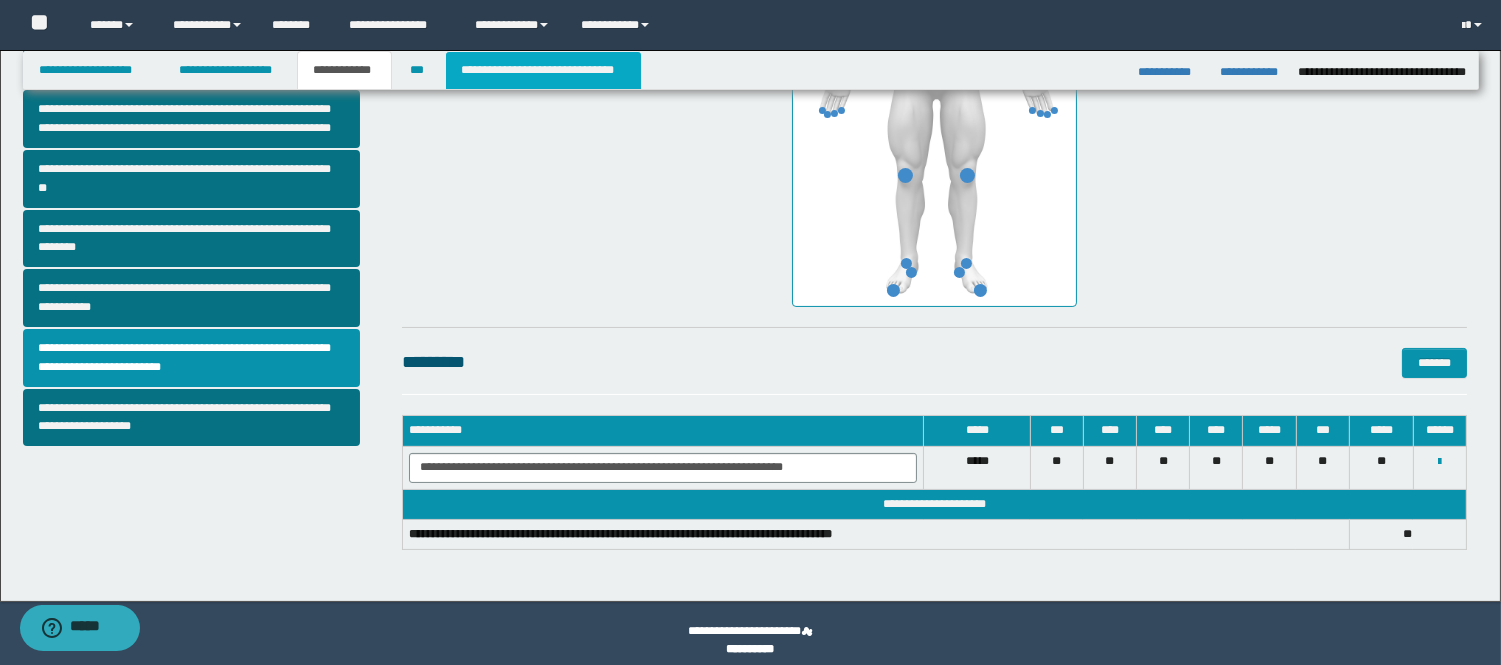click on "**********" at bounding box center [543, 70] 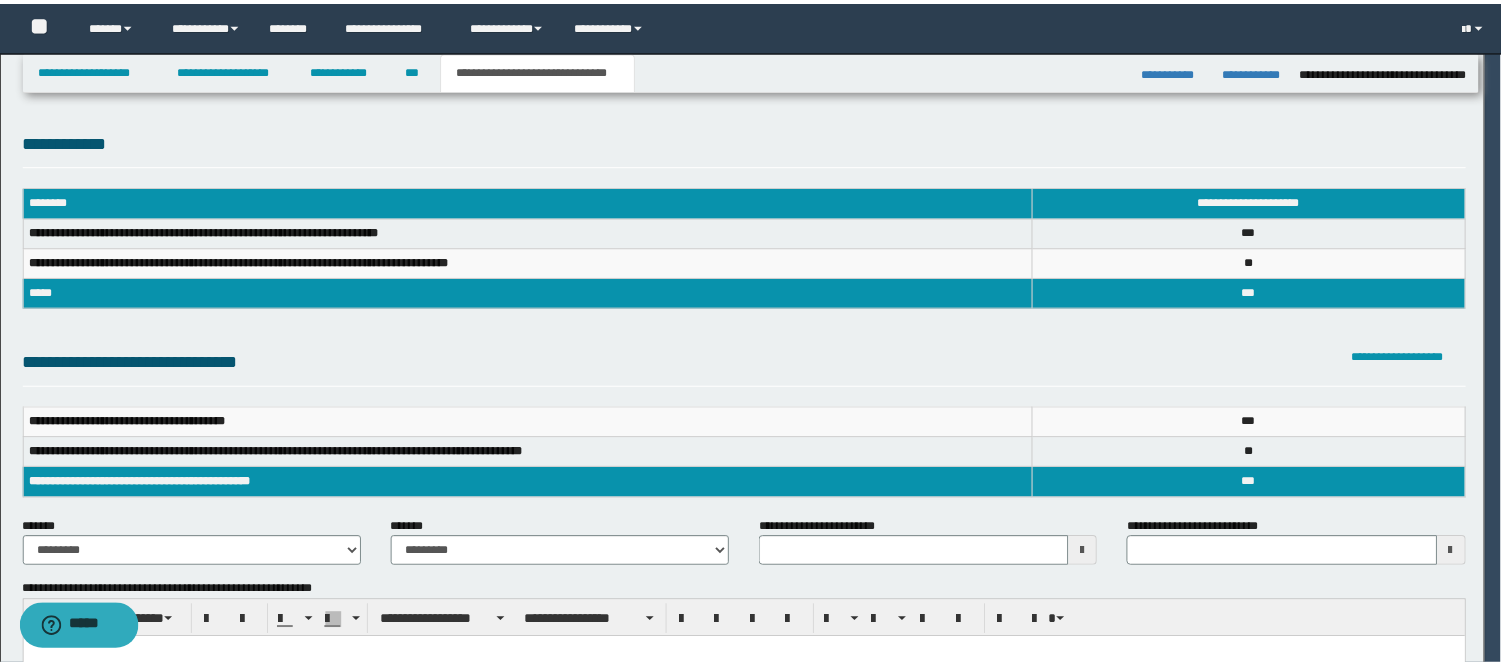 scroll, scrollTop: 0, scrollLeft: 0, axis: both 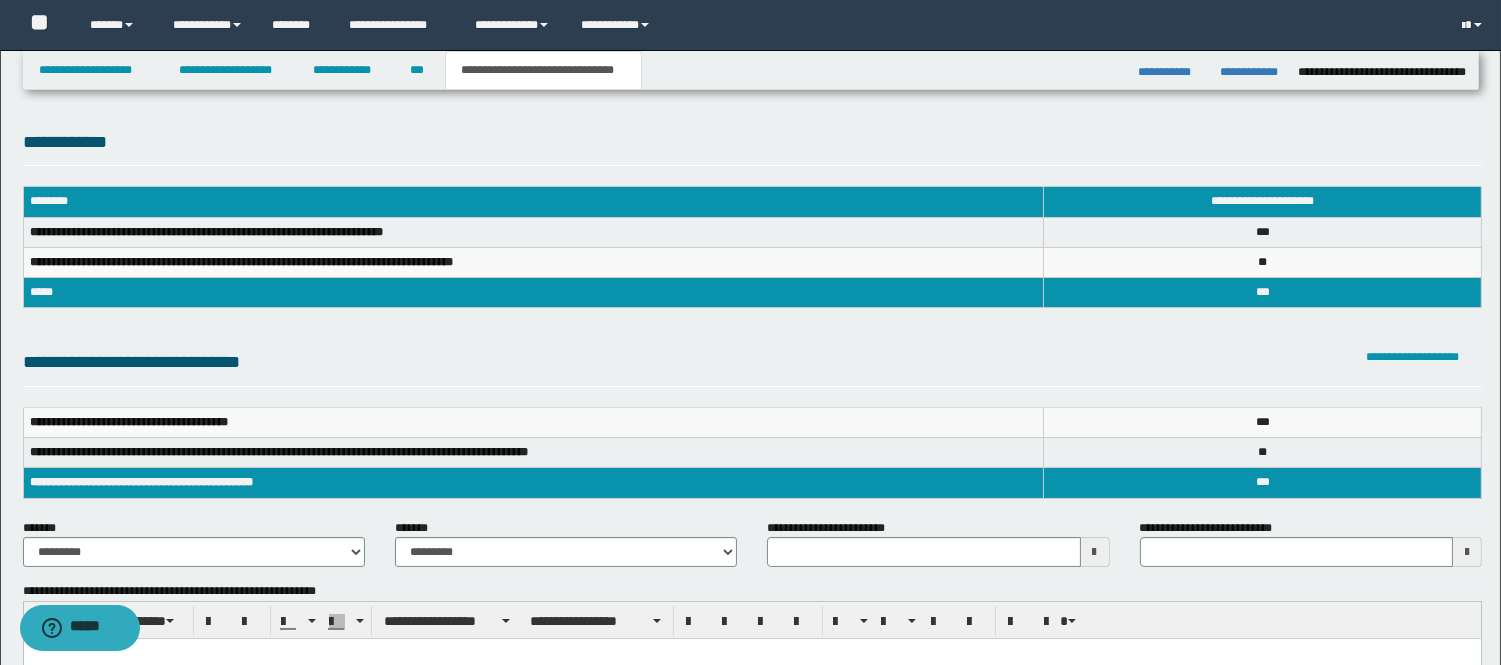 type 